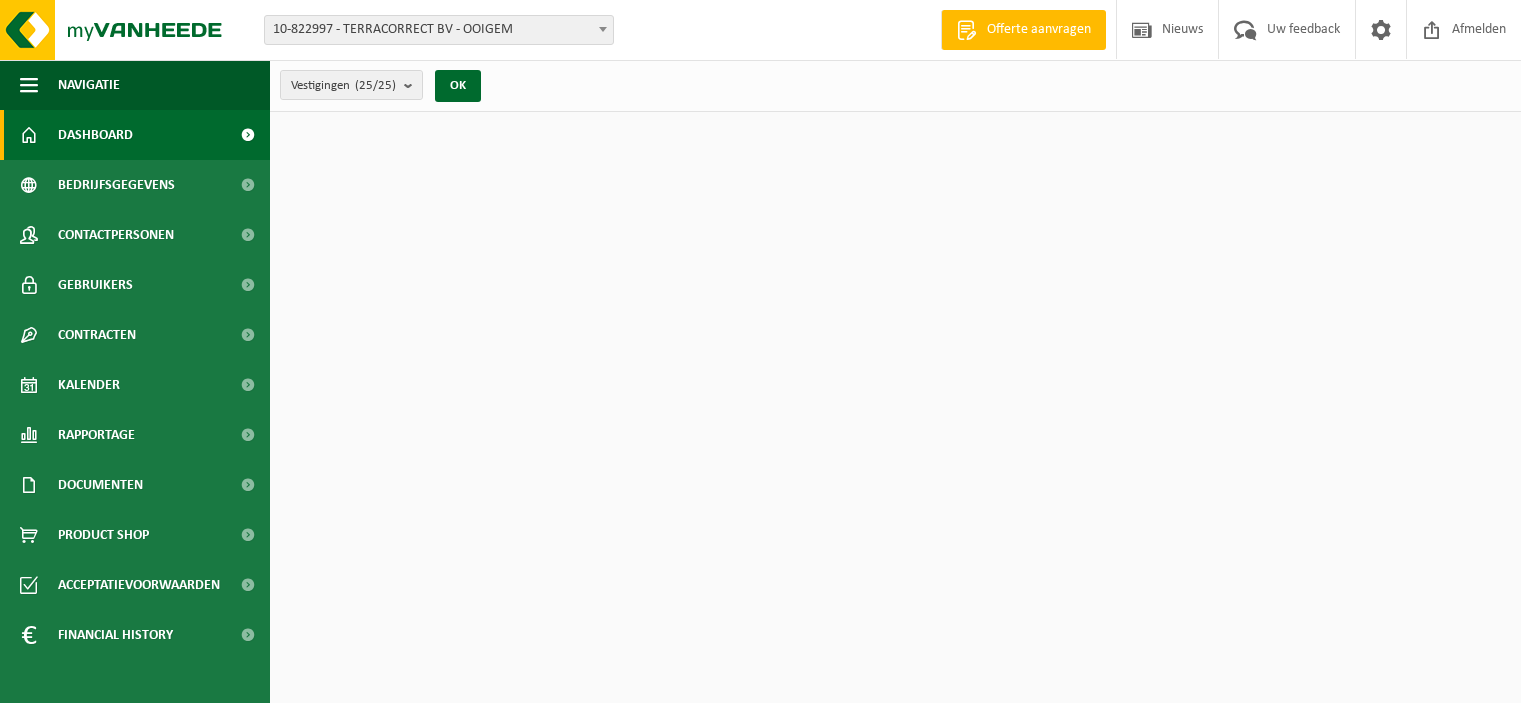 scroll, scrollTop: 0, scrollLeft: 0, axis: both 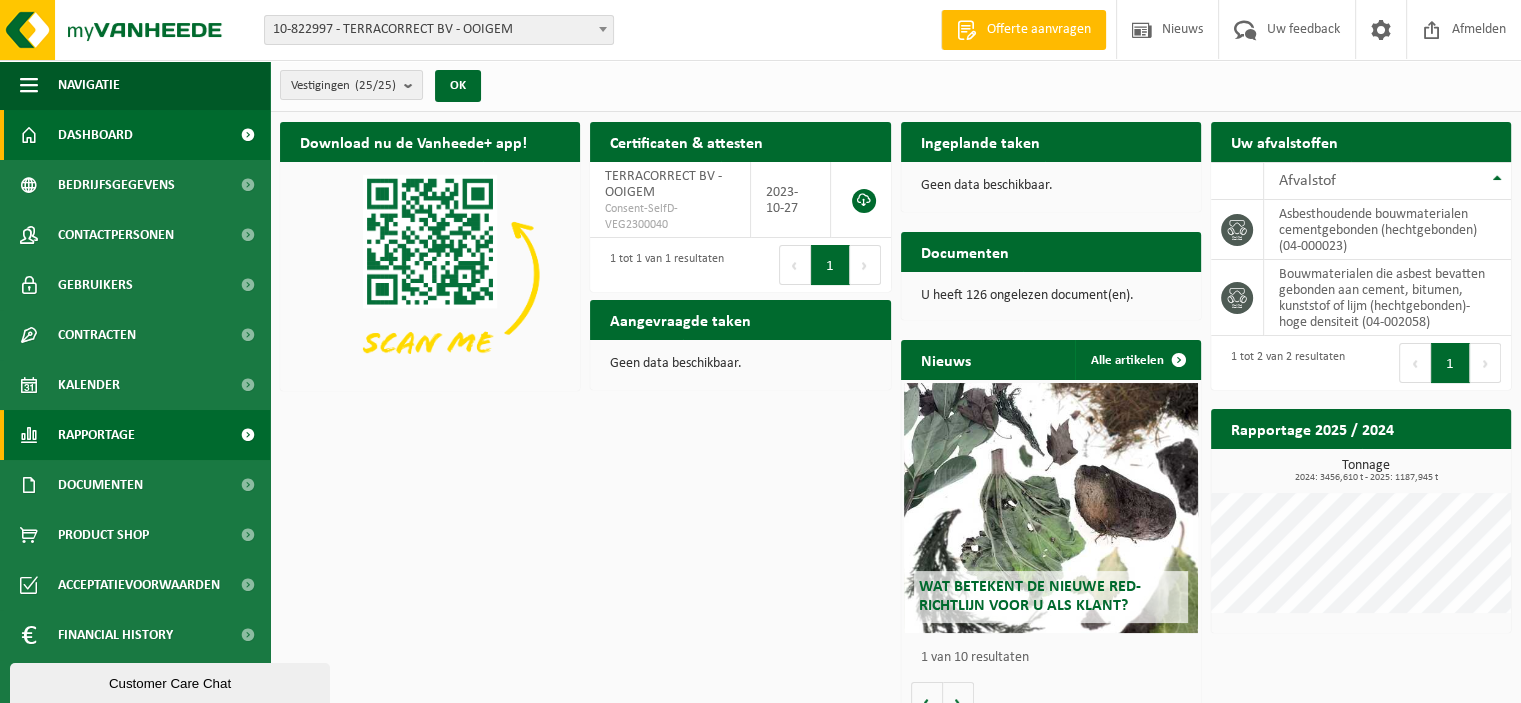 click on "Rapportage" at bounding box center (96, 435) 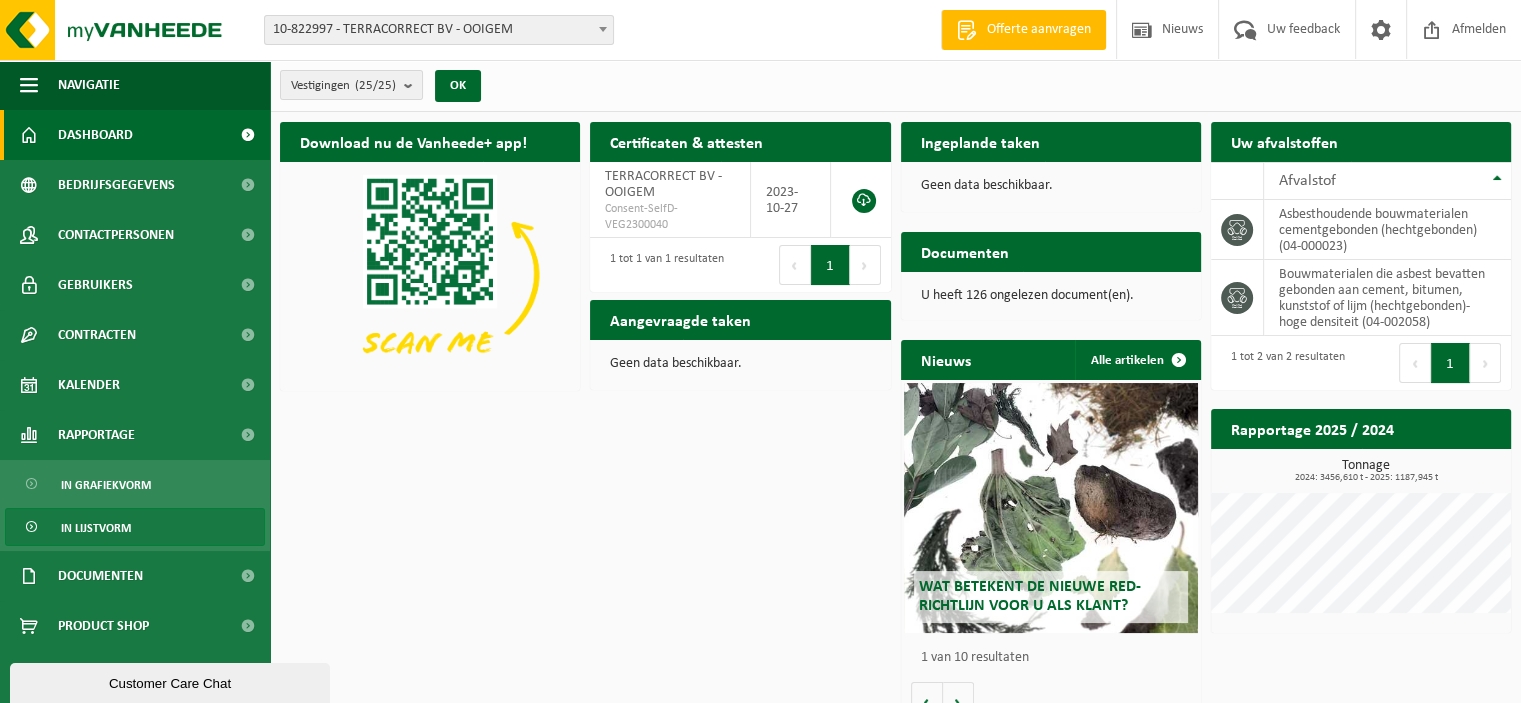 click on "In lijstvorm" at bounding box center (96, 528) 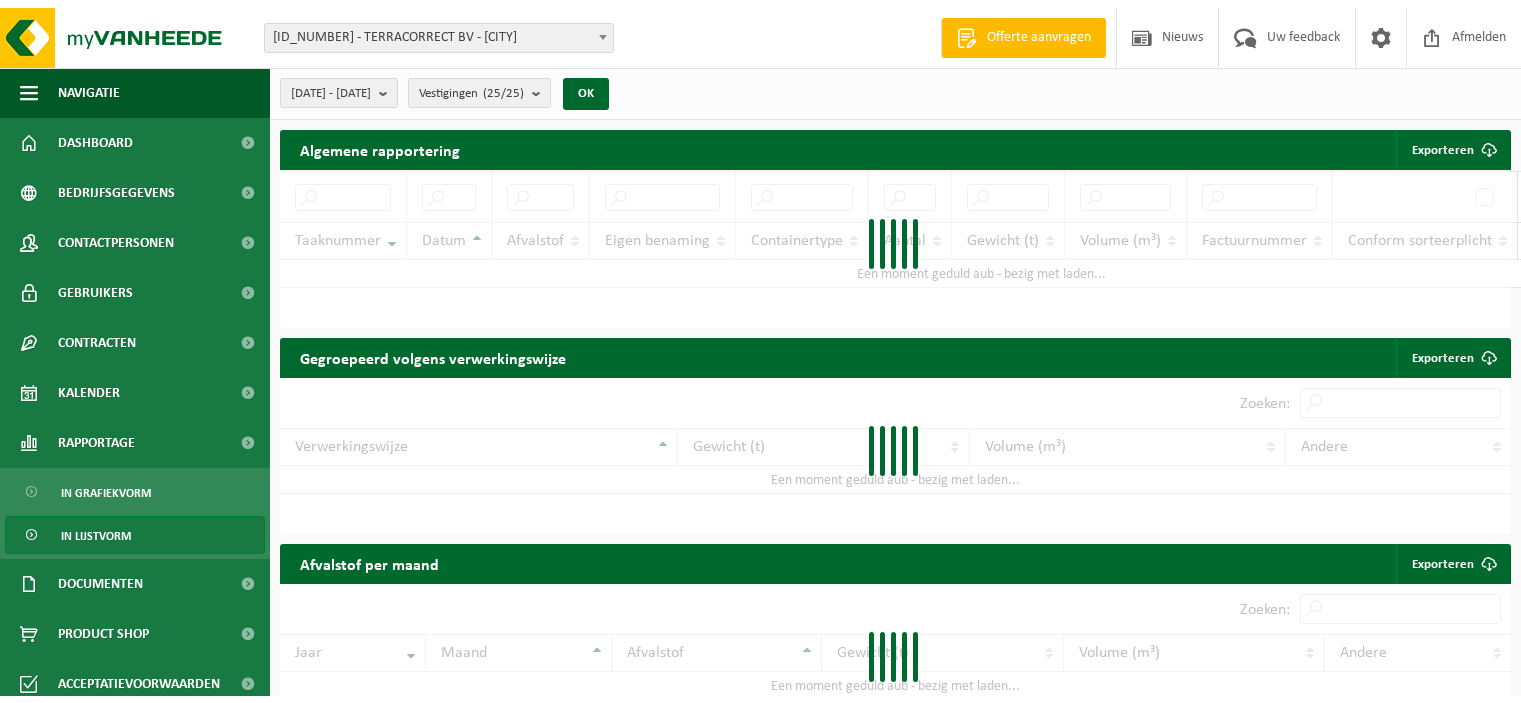scroll, scrollTop: 0, scrollLeft: 0, axis: both 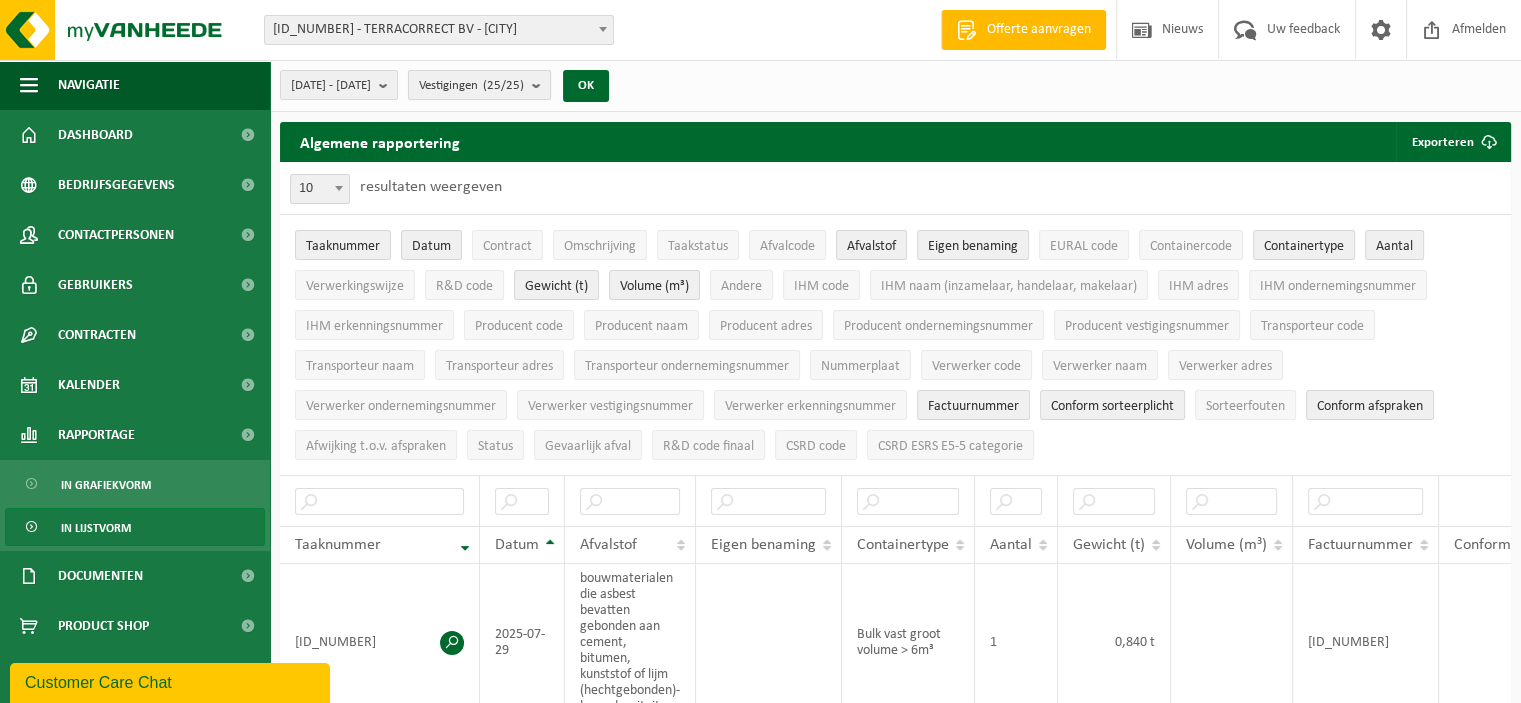 click on "(25/25)" at bounding box center [503, 85] 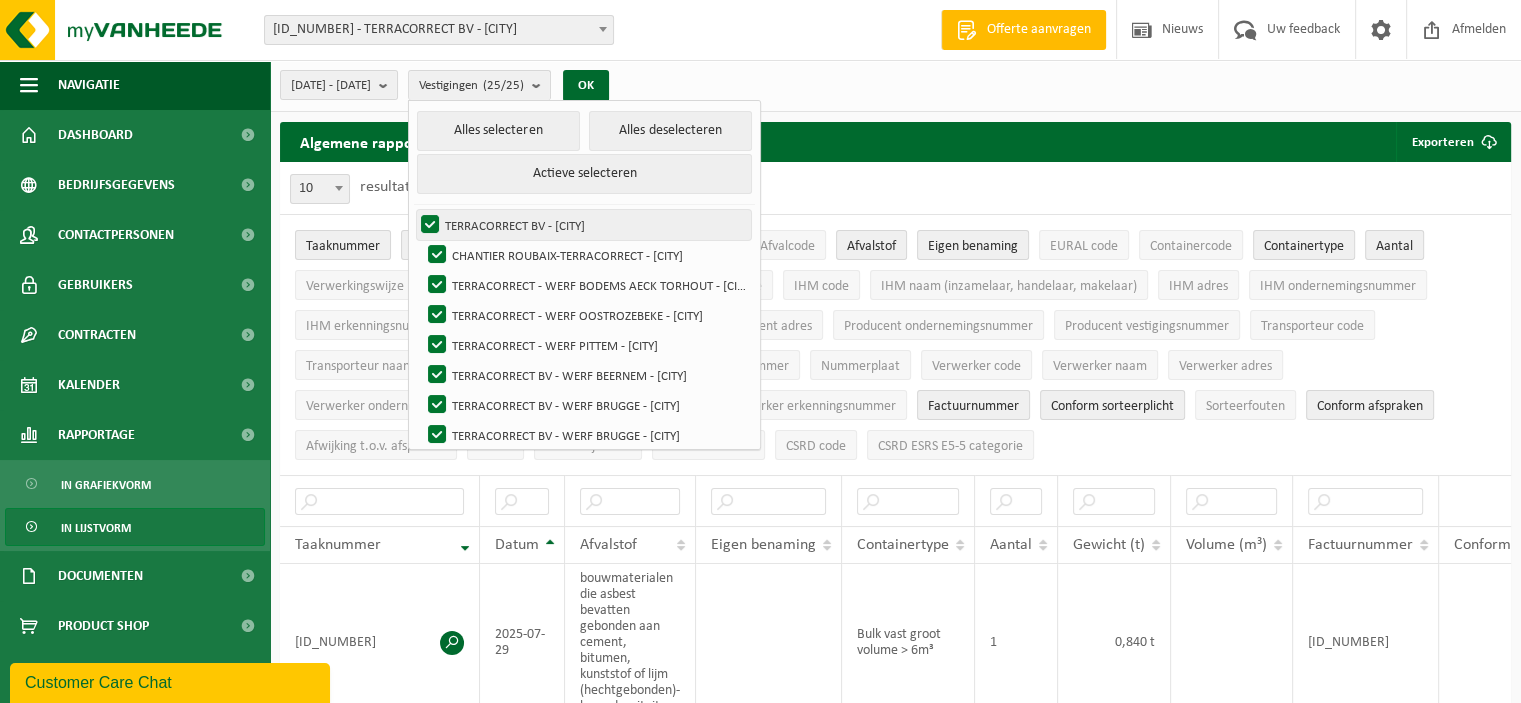 click on "TERRACORRECT BV - [CITY]" at bounding box center (584, 225) 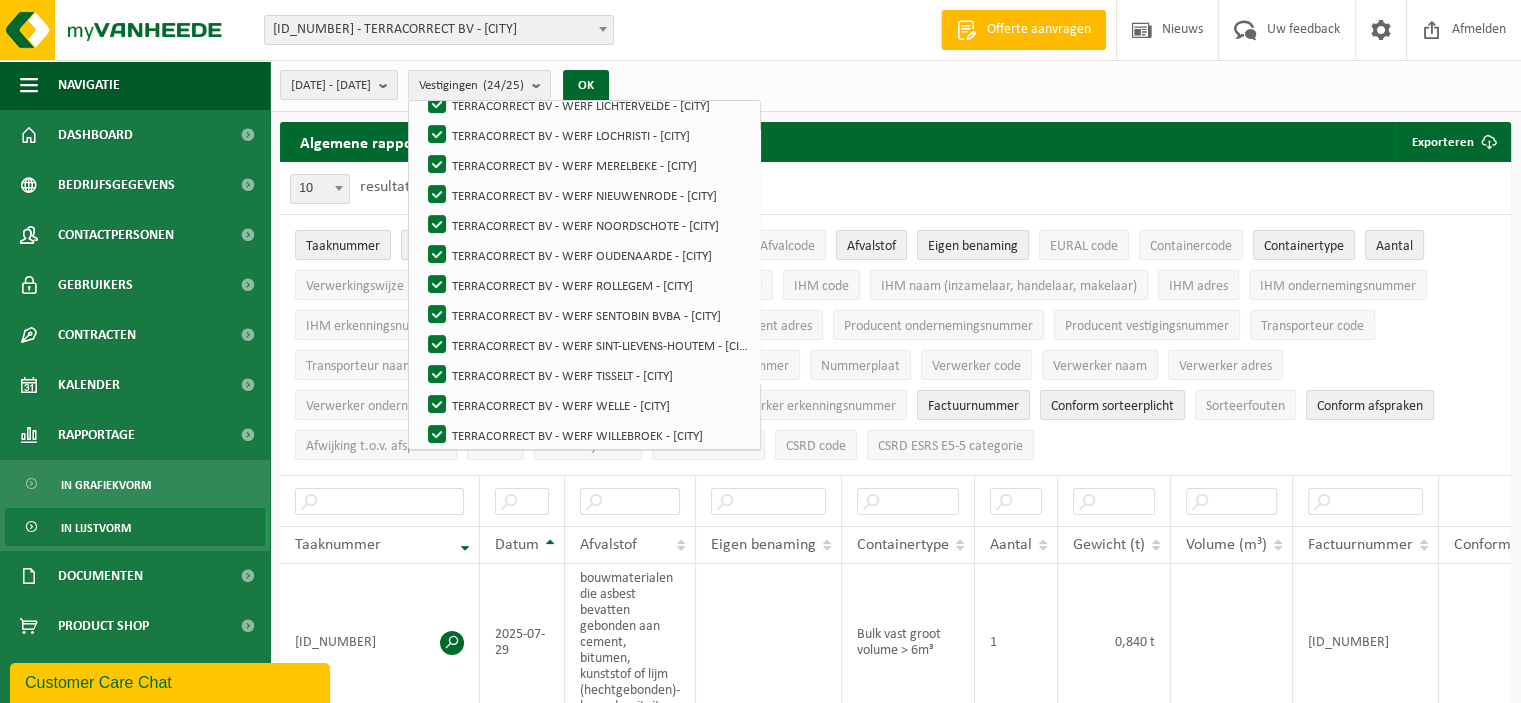 scroll, scrollTop: 487, scrollLeft: 0, axis: vertical 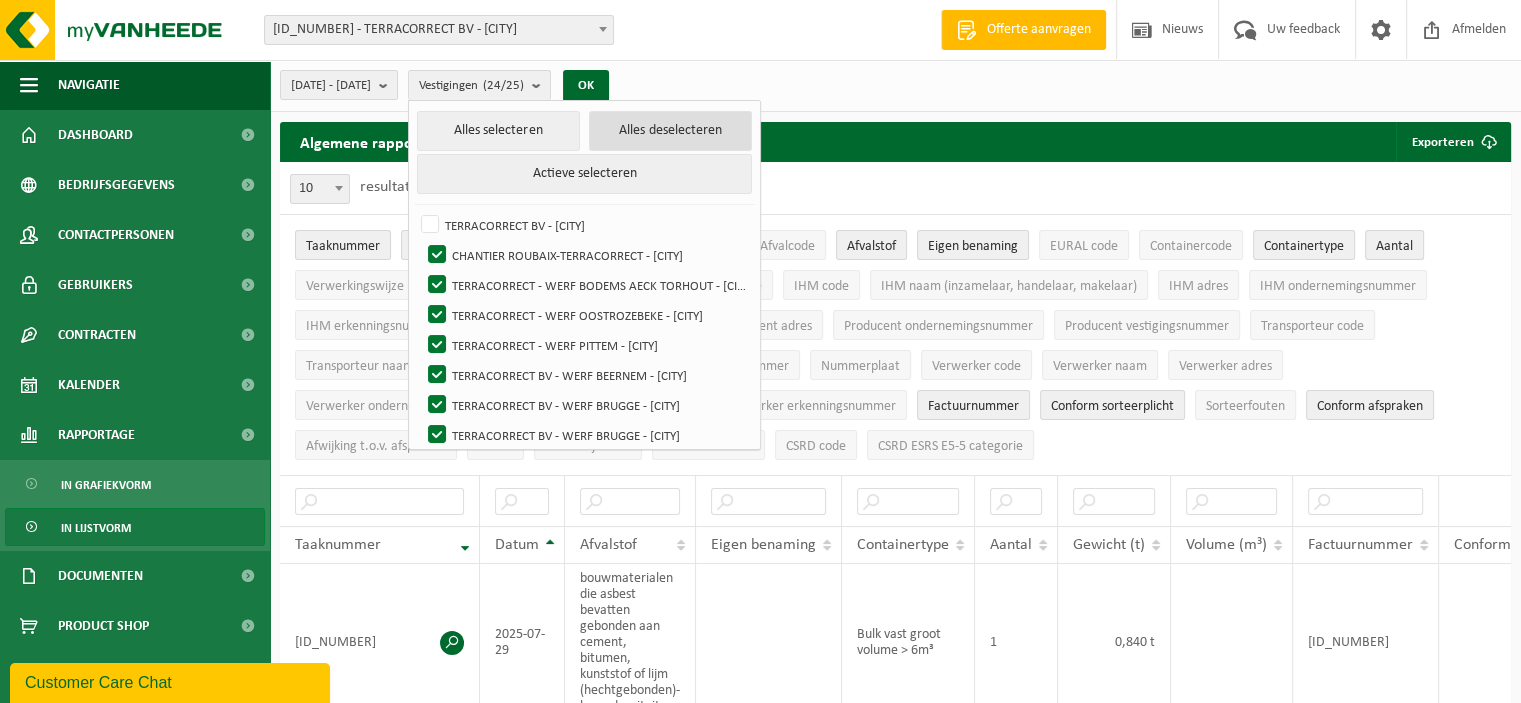 click on "Alles deselecteren" at bounding box center [670, 131] 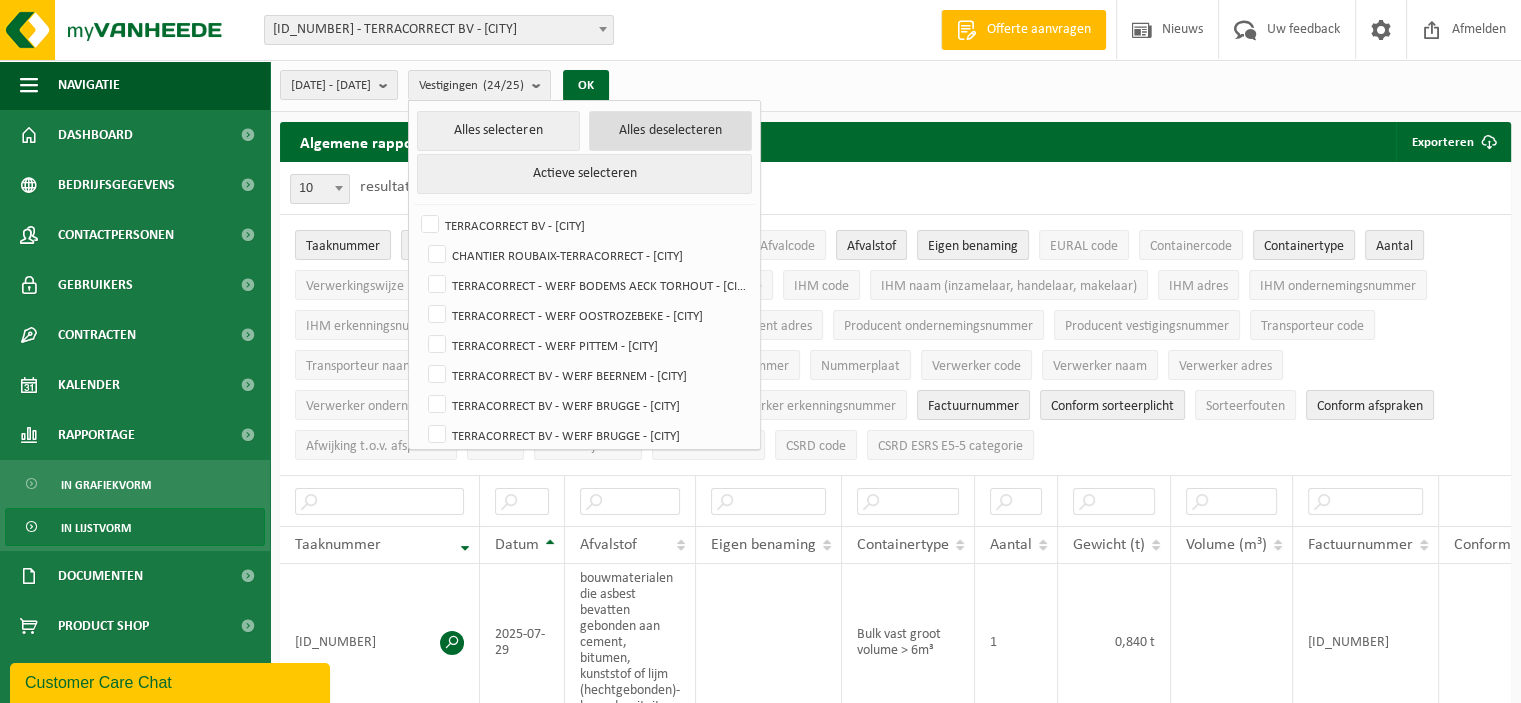 checkbox on "false" 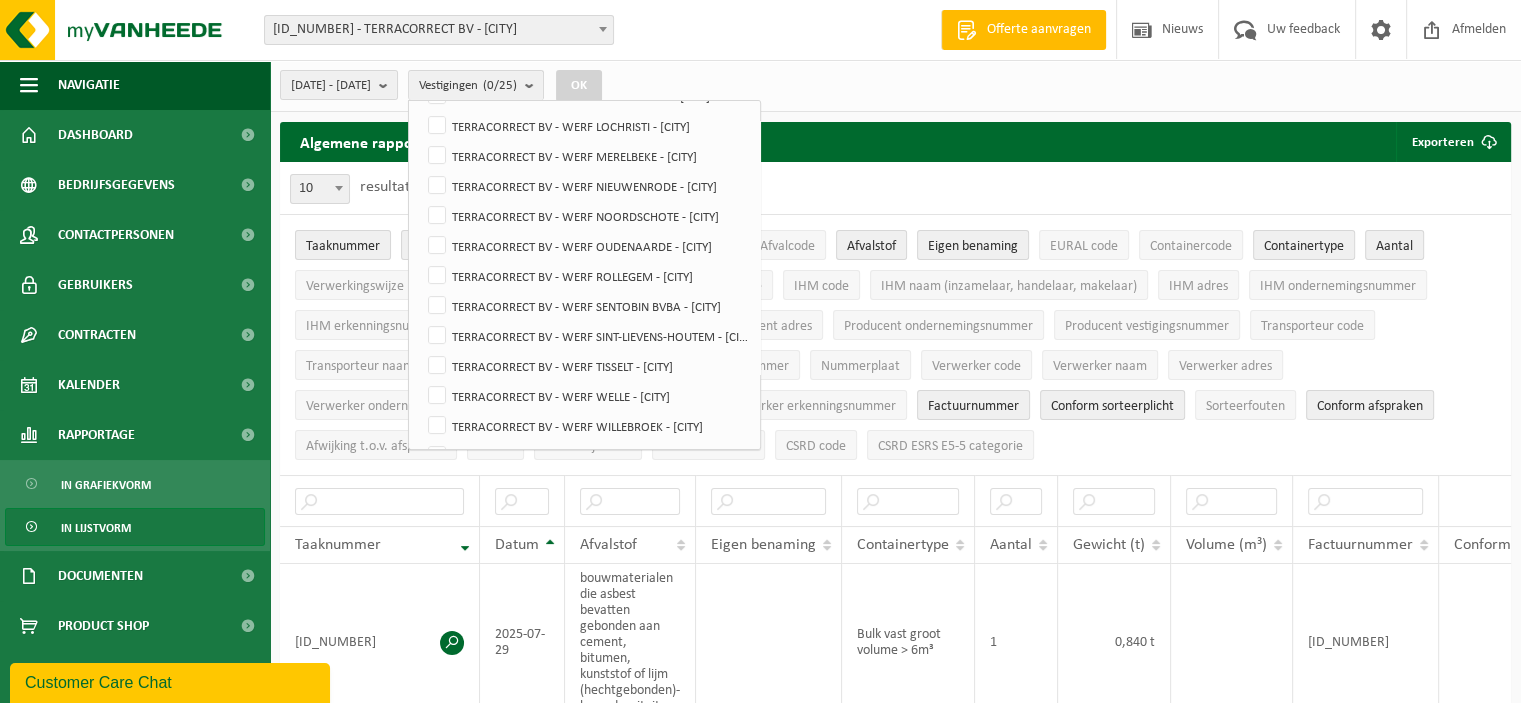 scroll, scrollTop: 520, scrollLeft: 0, axis: vertical 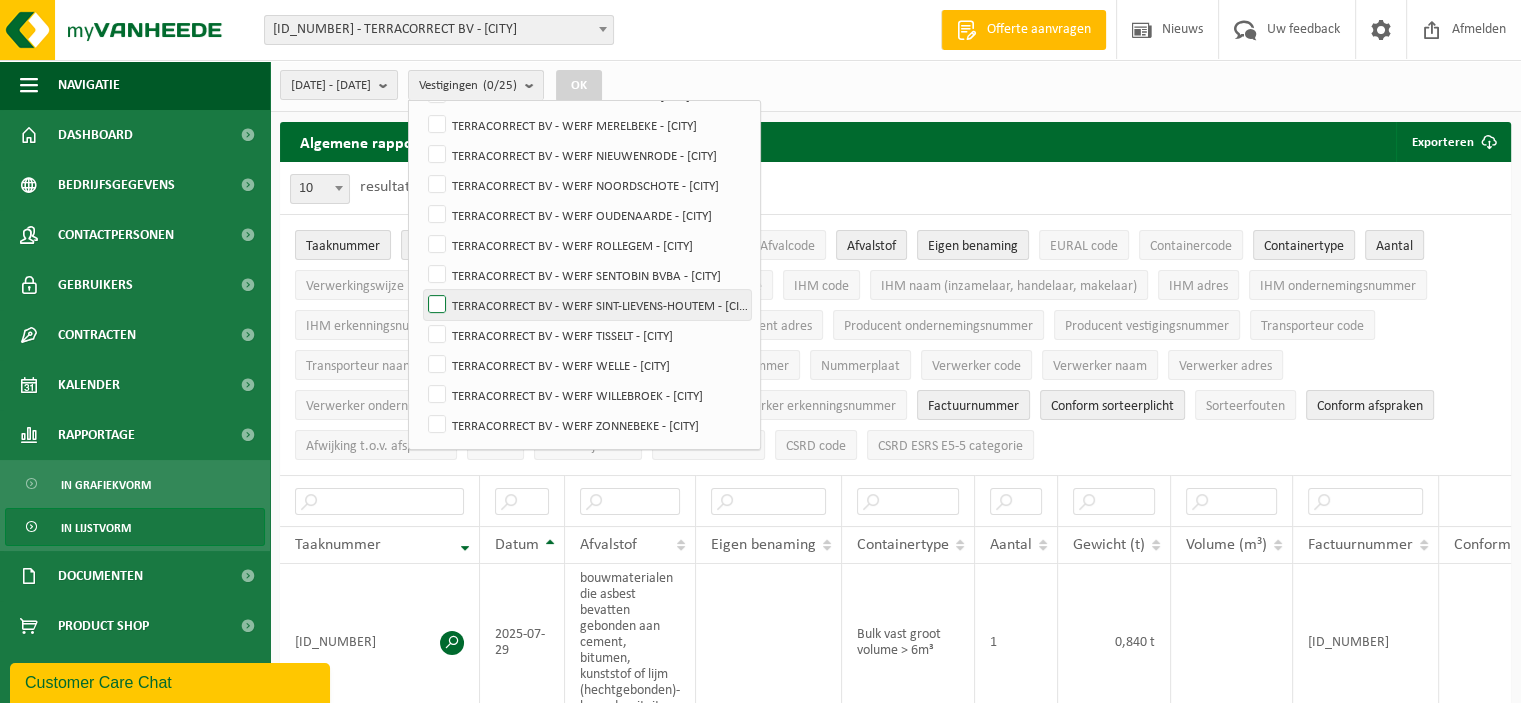click on "TERRACORRECT BV - WERF SINT-LIEVENS-HOUTEM - SINT-LIEVENS-HOUTEM" at bounding box center [587, 305] 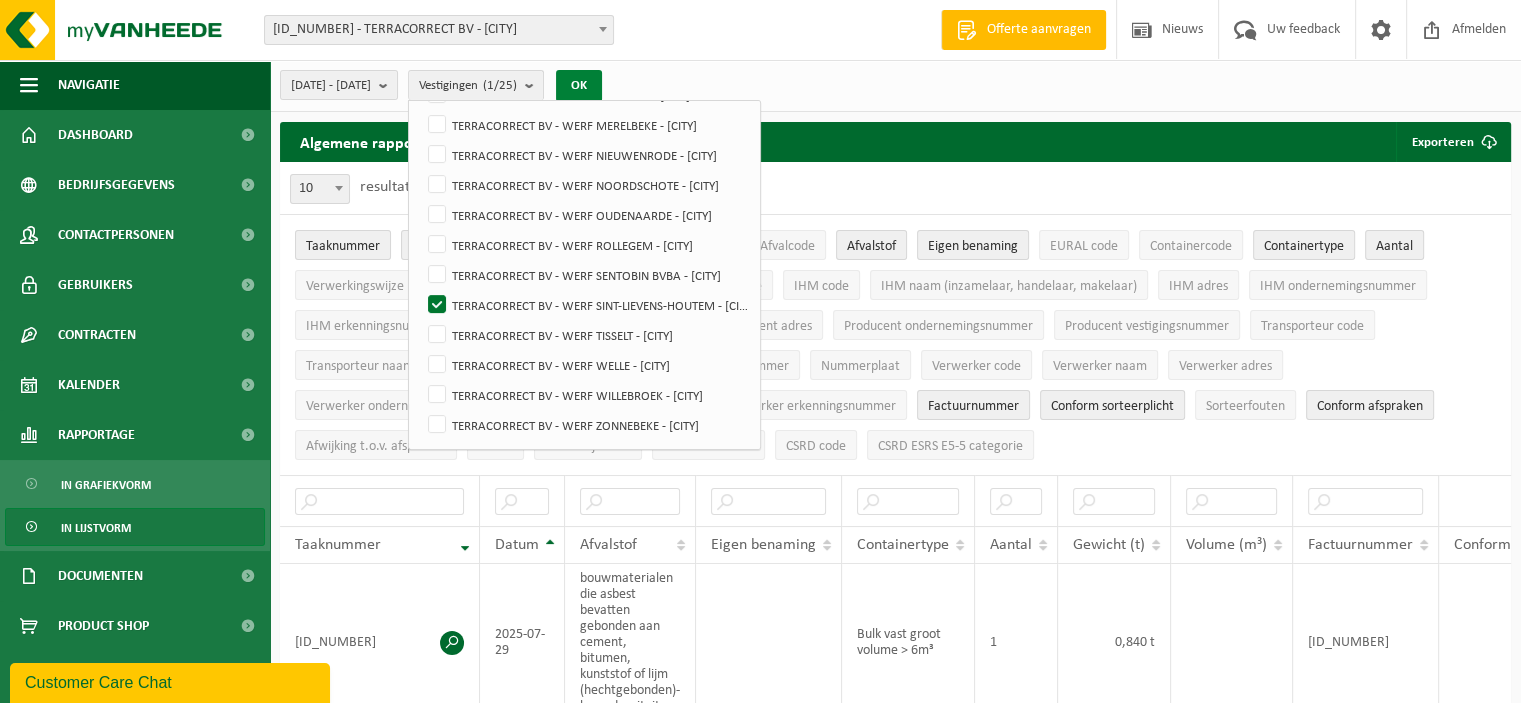 click on "OK" at bounding box center [579, 86] 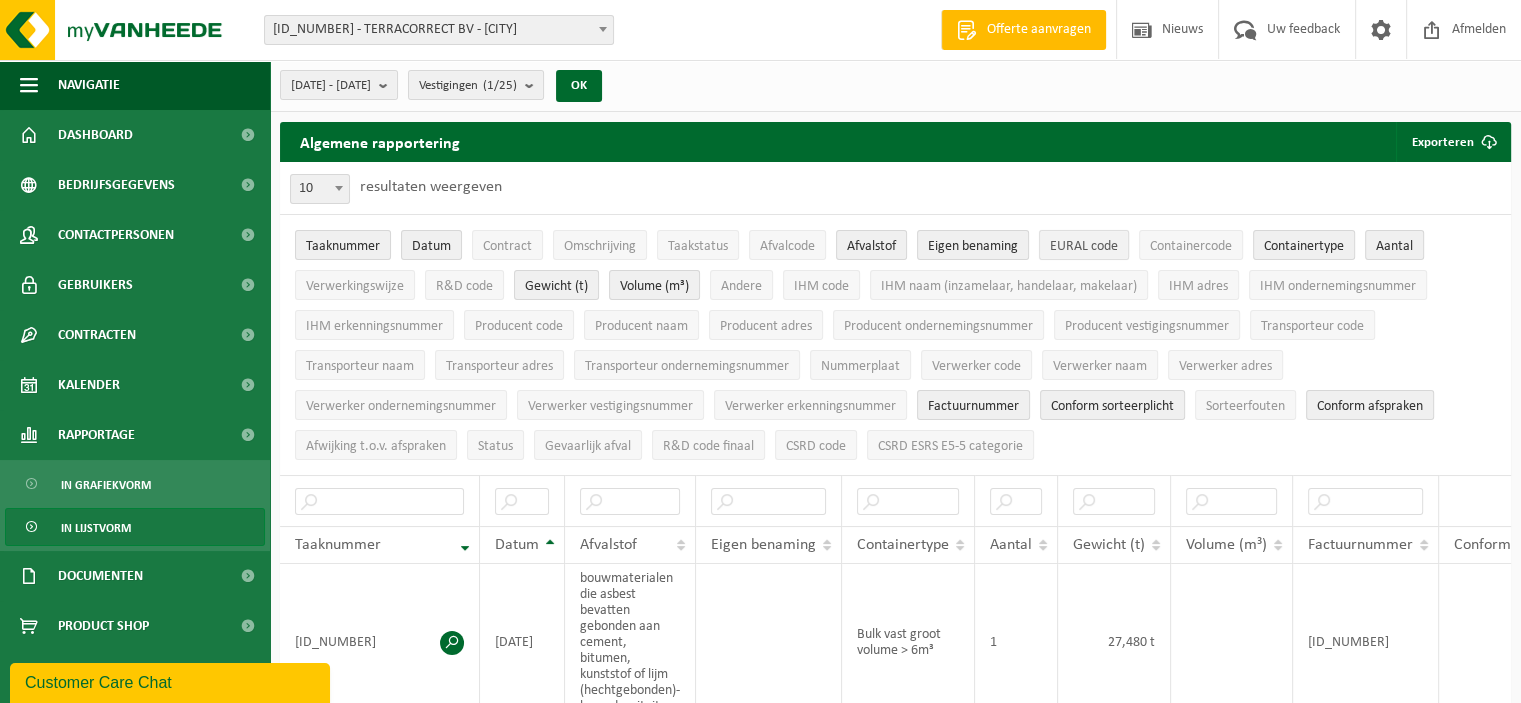click on "EURAL code" at bounding box center [1084, 246] 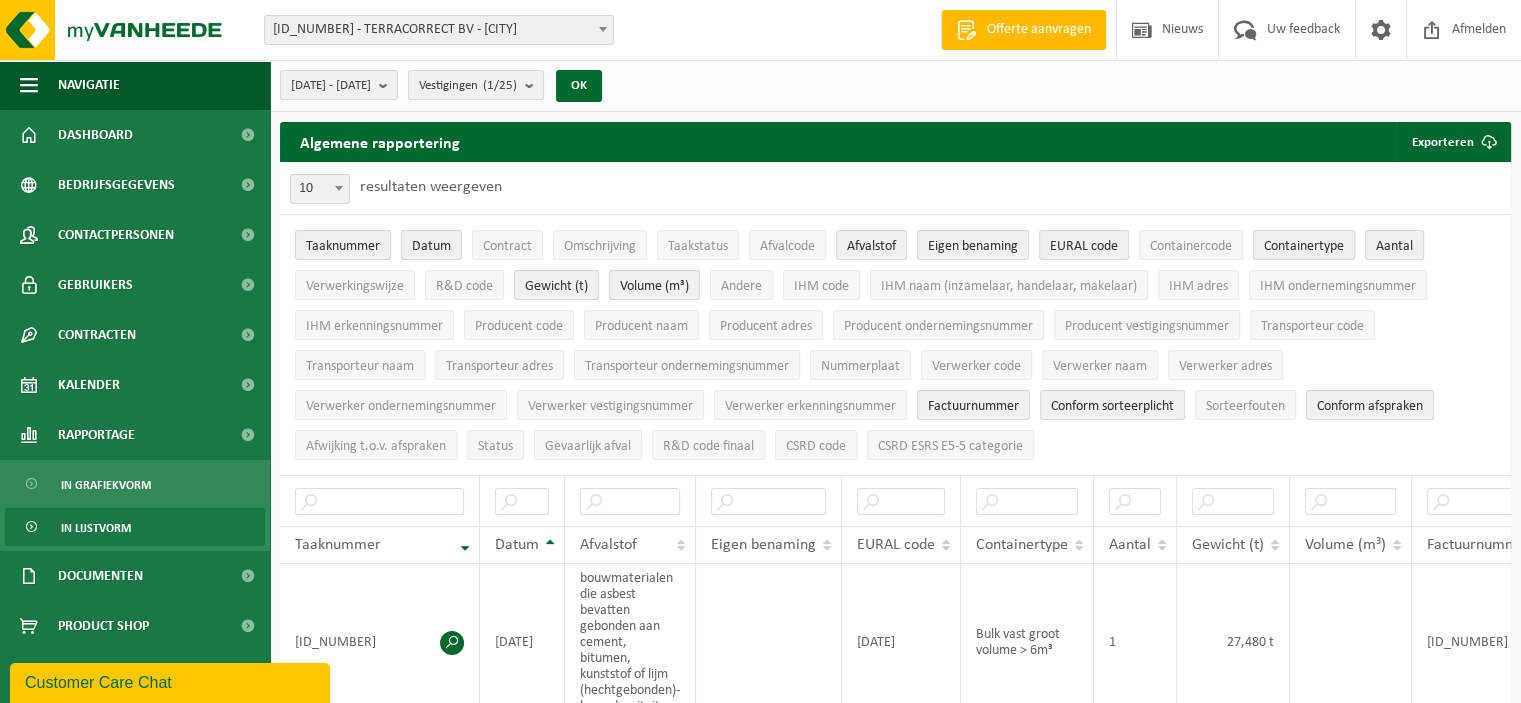 click on "Containertype" at bounding box center [1304, 246] 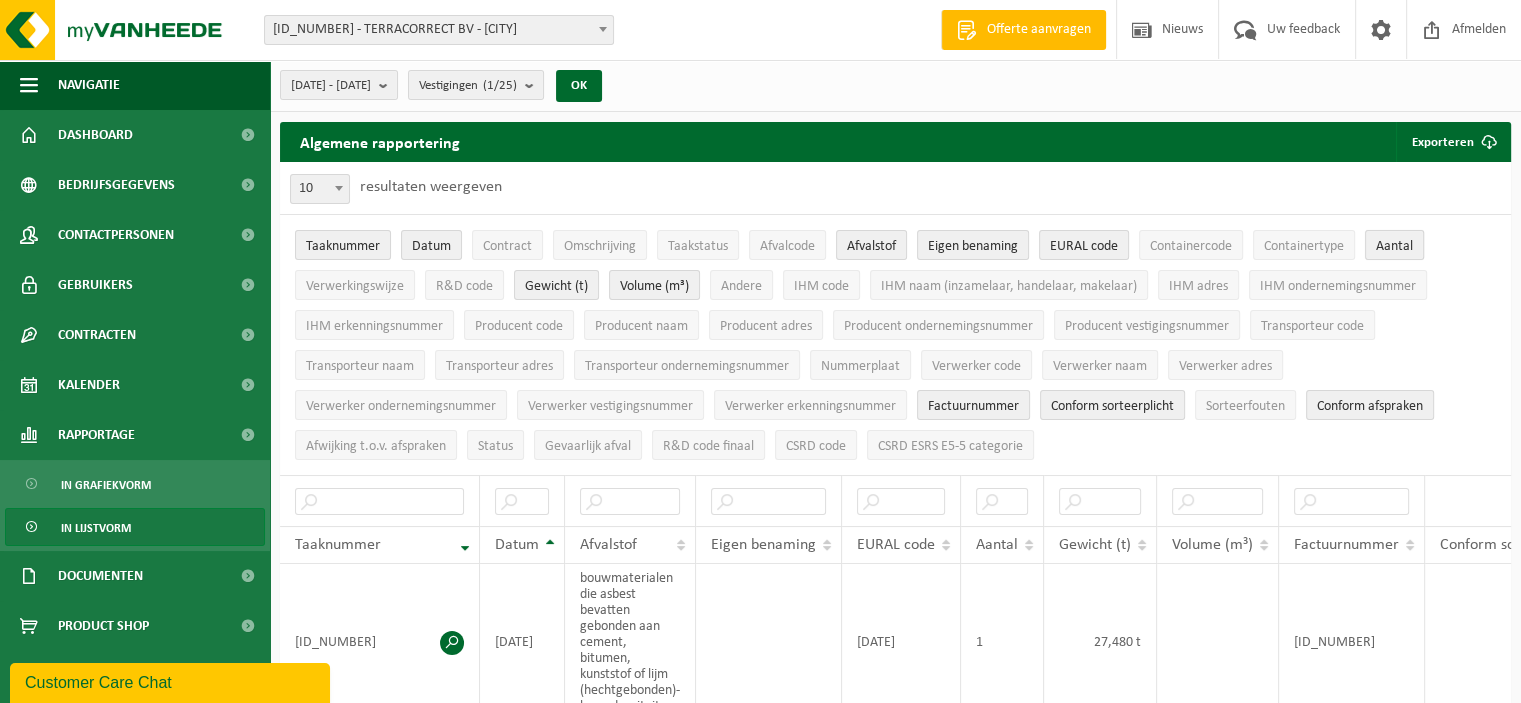 click on "Aantal" at bounding box center [1394, 246] 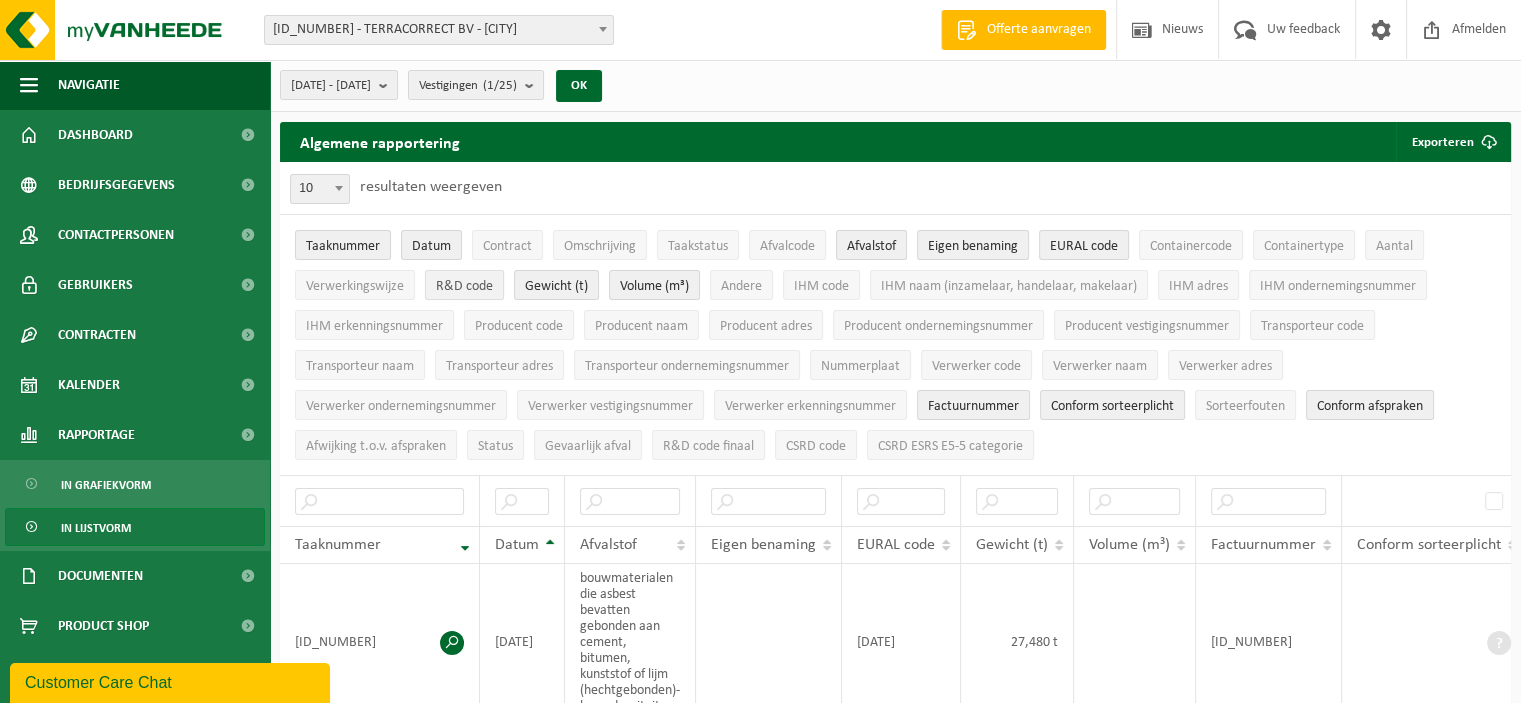 click on "R&D code" at bounding box center [464, 286] 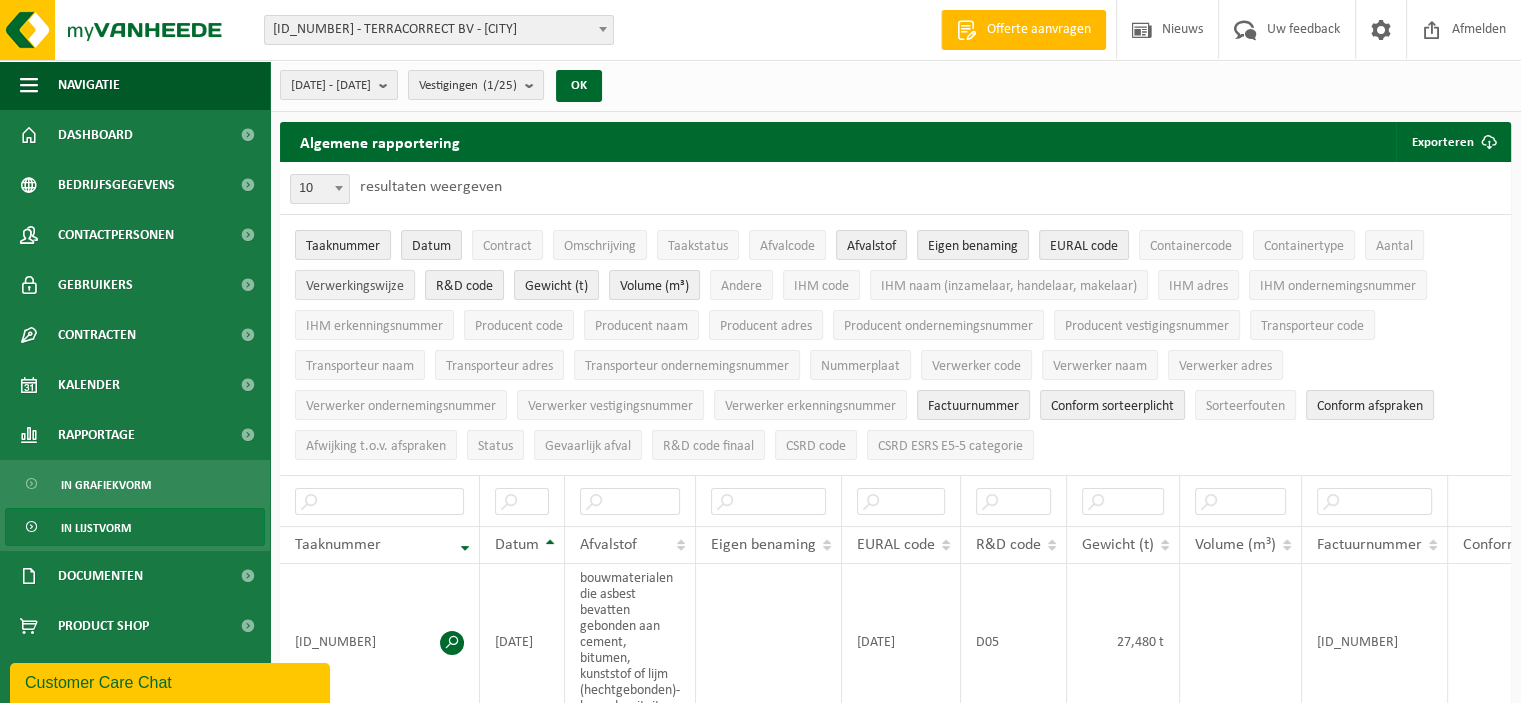 click on "Verwerkingswijze" at bounding box center [355, 286] 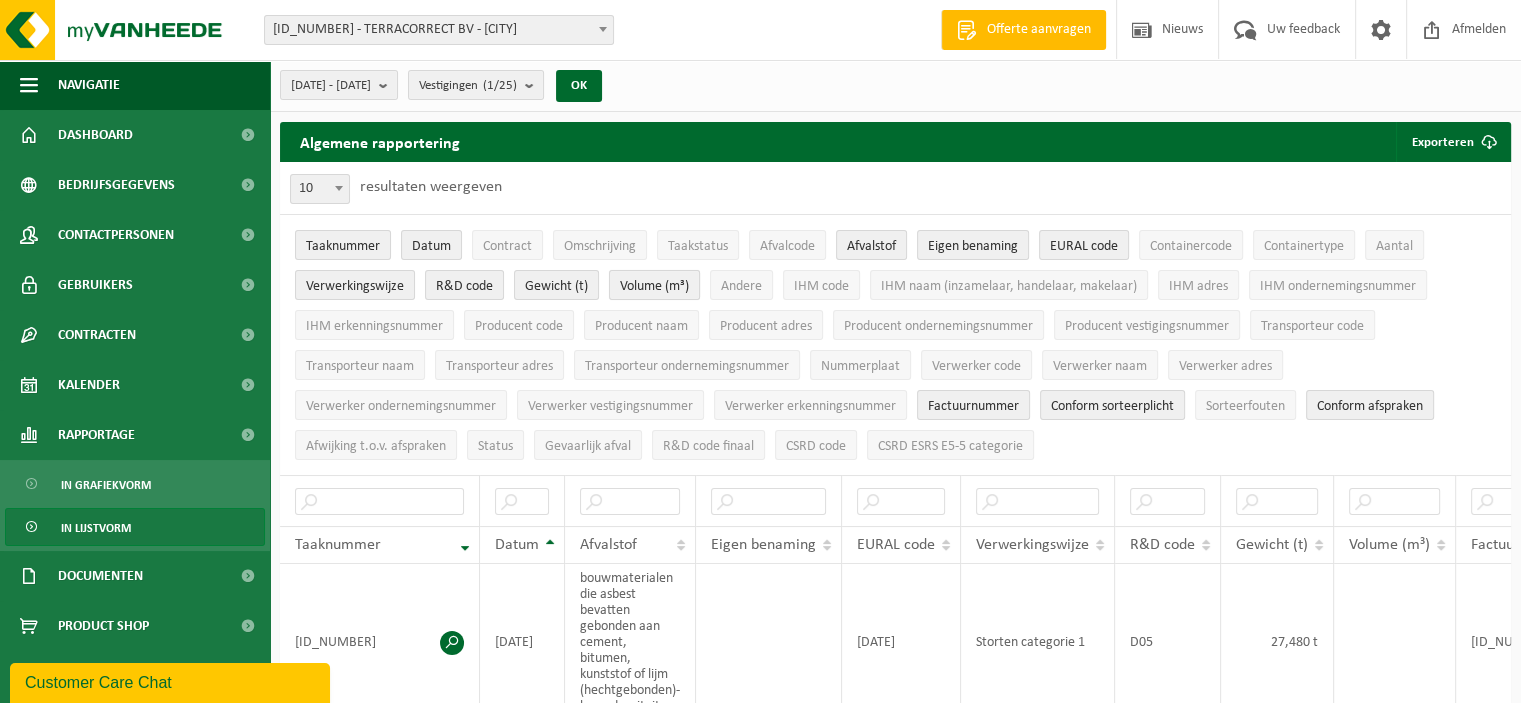 click on "Volume (m³)" at bounding box center (654, 286) 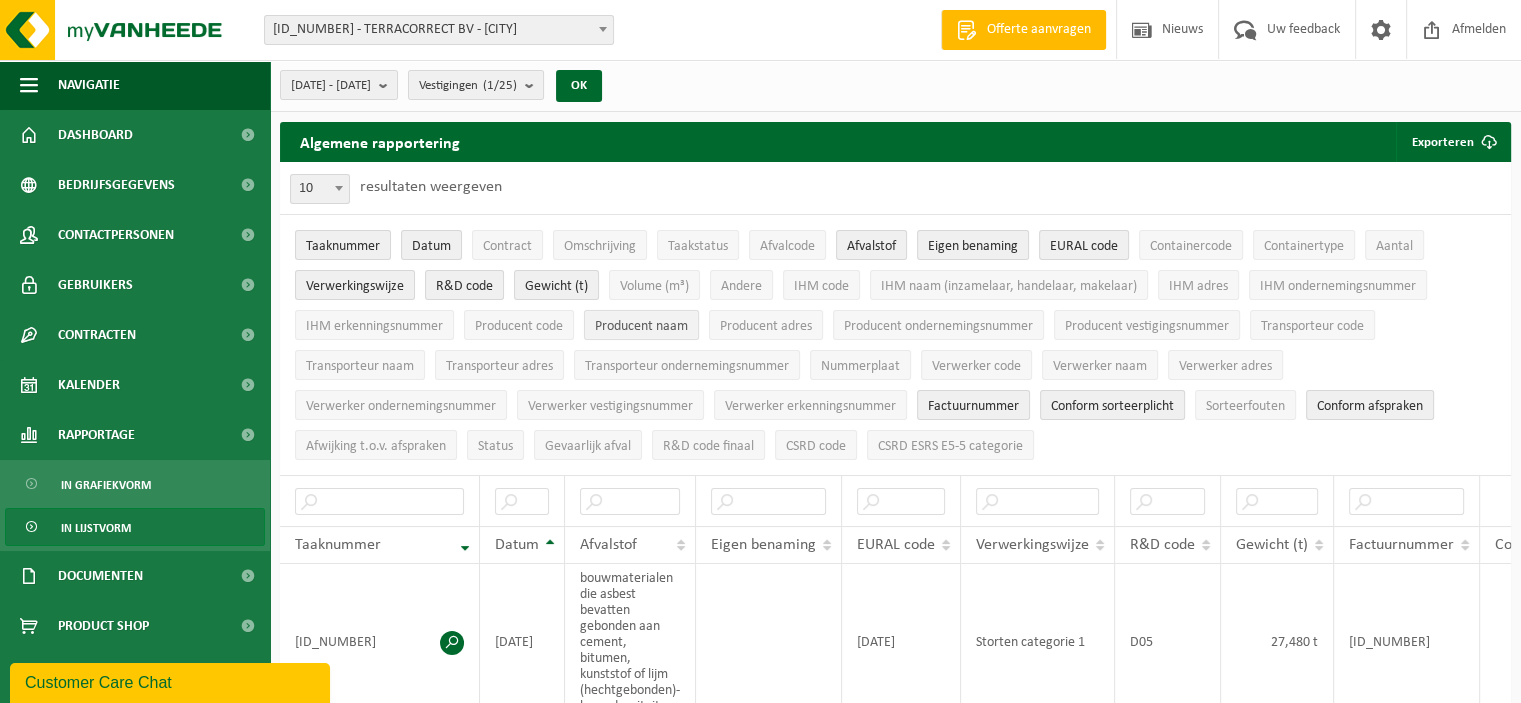click on "Producent naam" at bounding box center [641, 326] 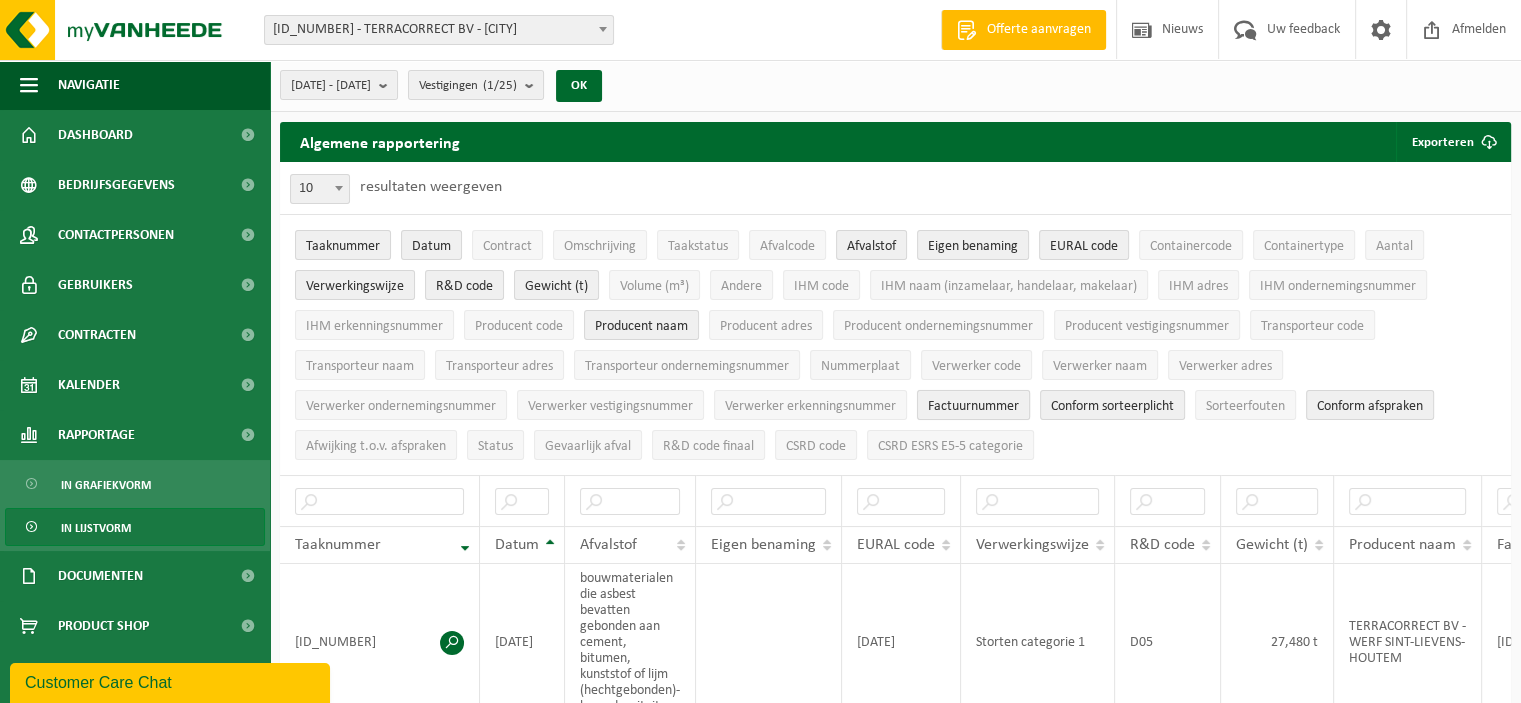 click on "Factuurnummer" at bounding box center [973, 406] 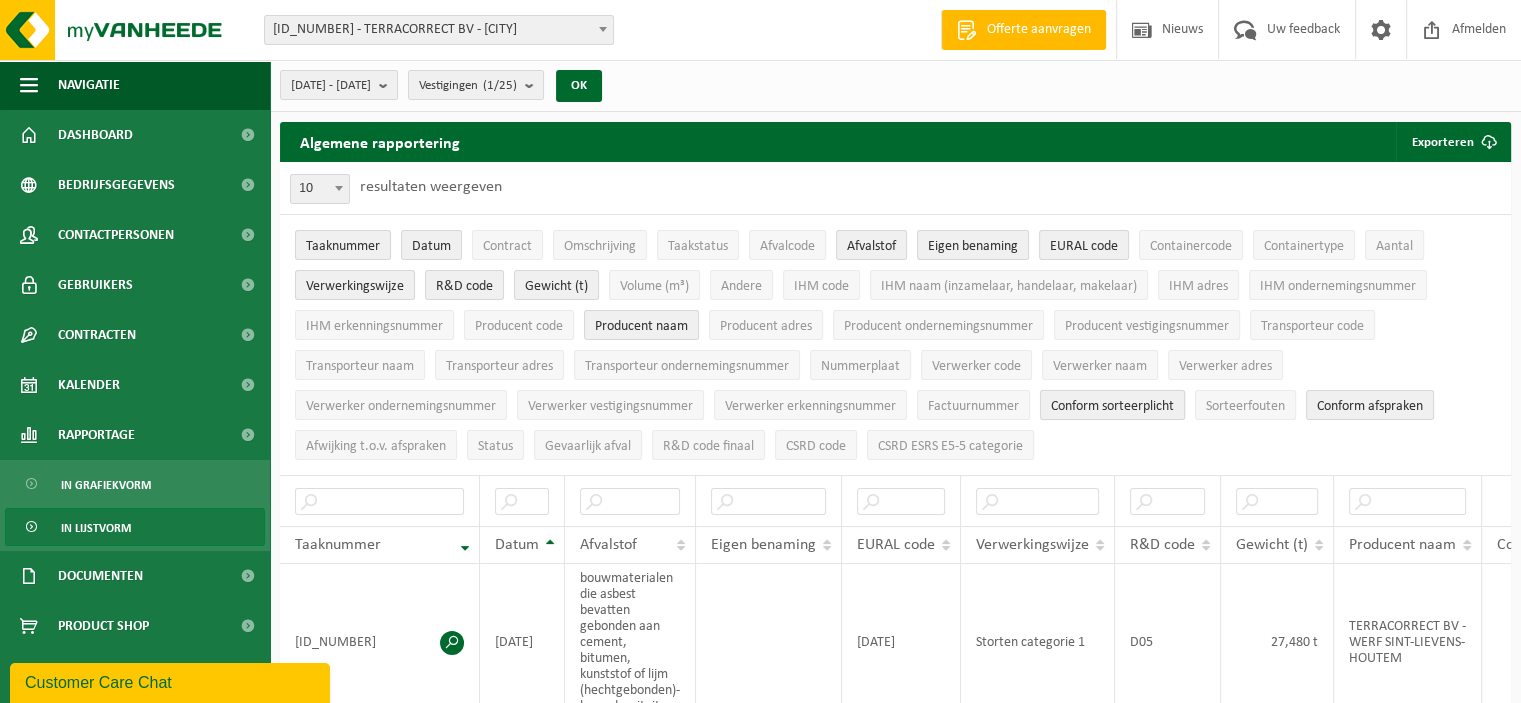 click on "Conform sorteerplicht" at bounding box center (1112, 405) 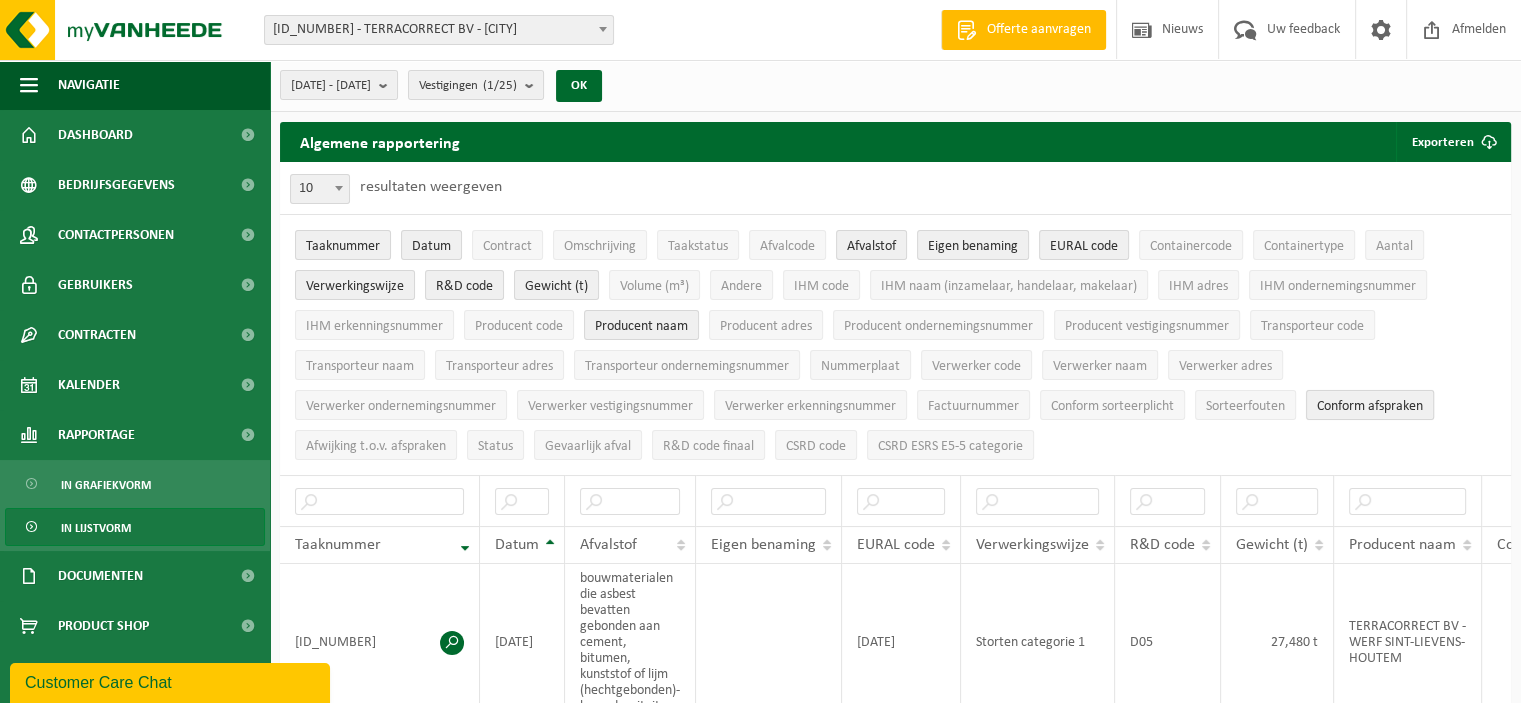 click on "Conform afspraken" at bounding box center [1370, 406] 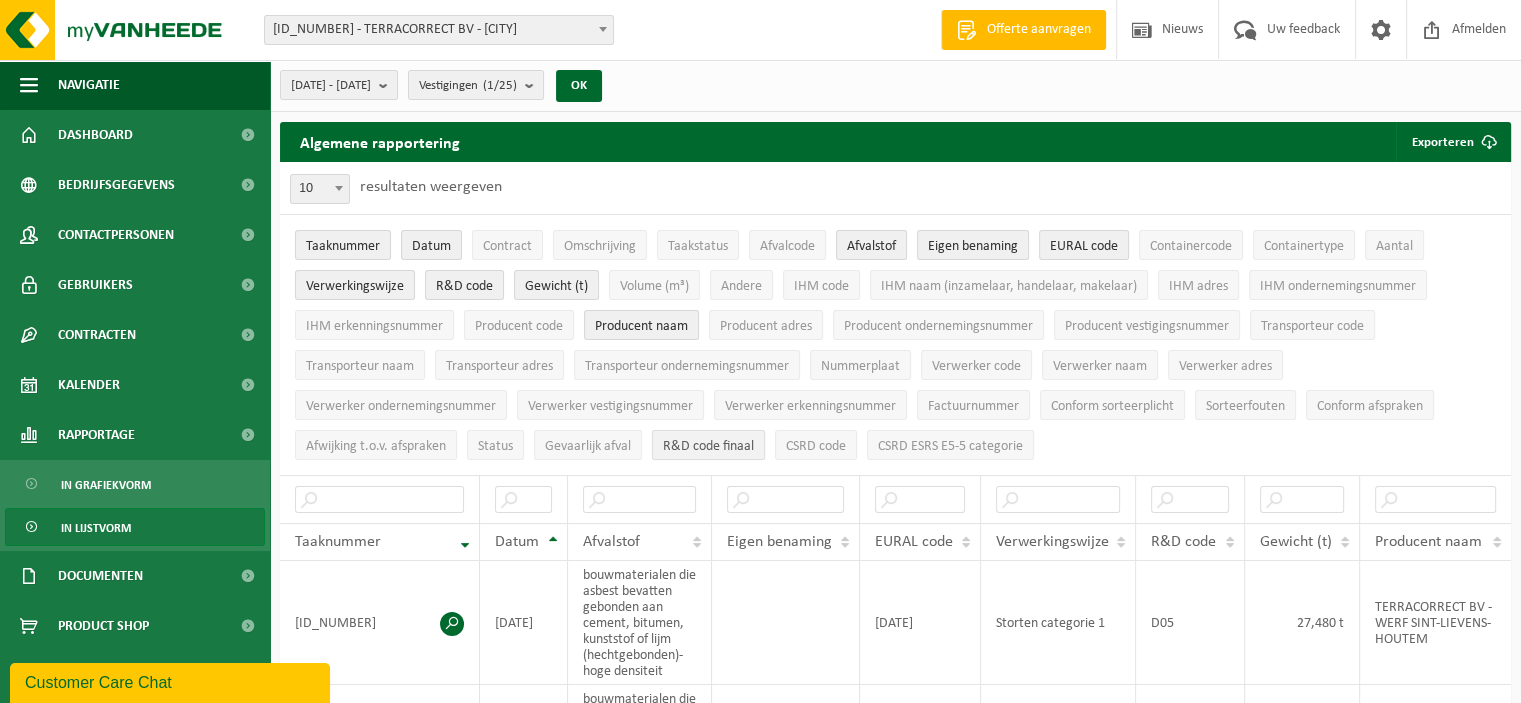 click on "R&D code finaal" at bounding box center [708, 446] 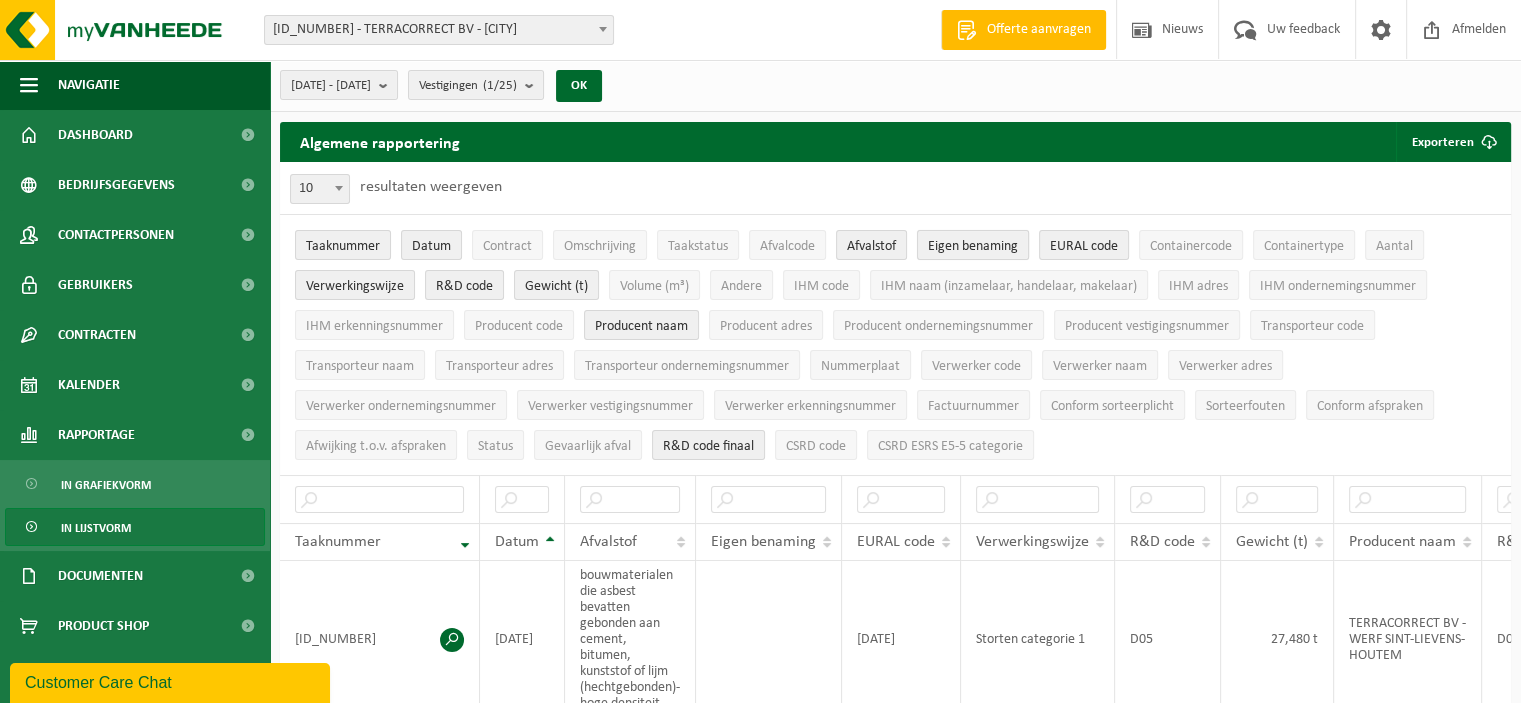 click on "Eigen benaming" at bounding box center (973, 246) 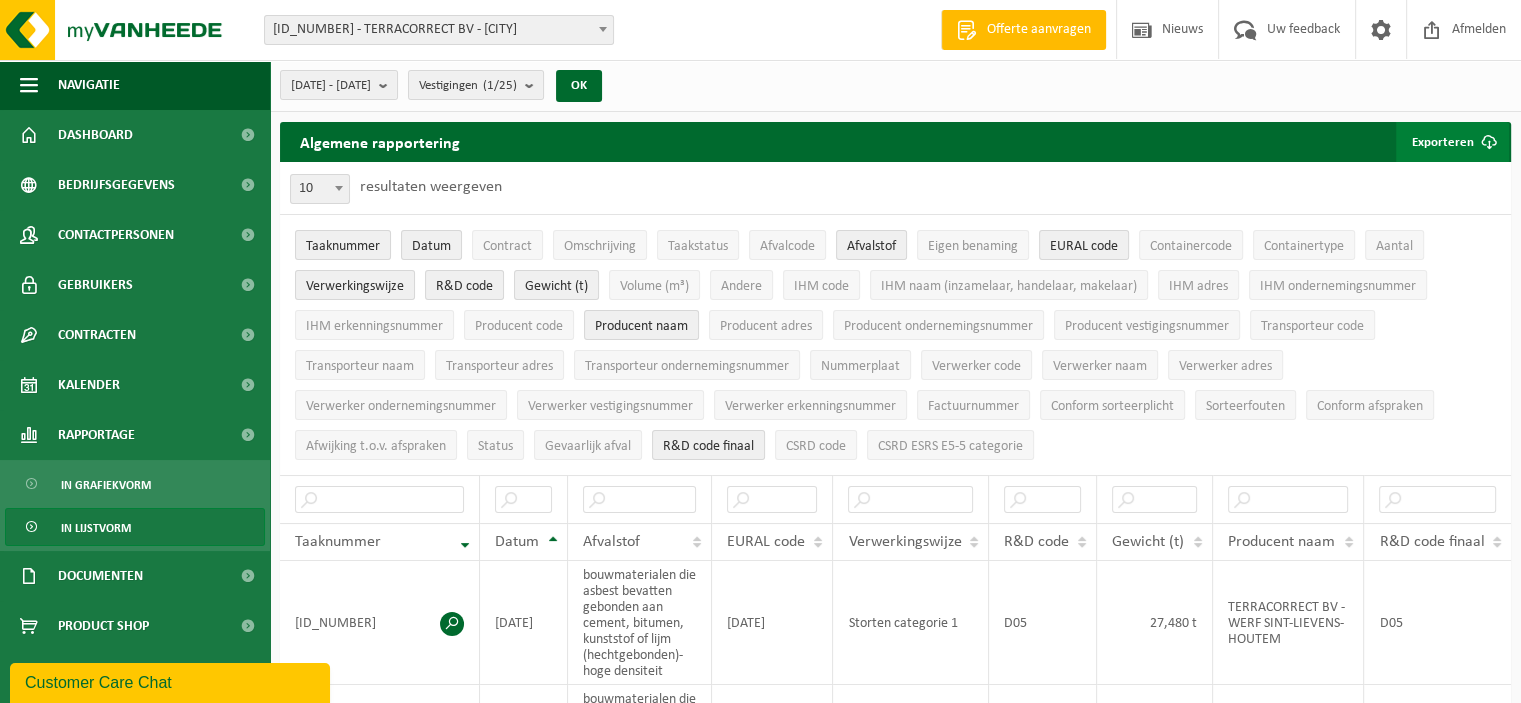 click at bounding box center [1489, 142] 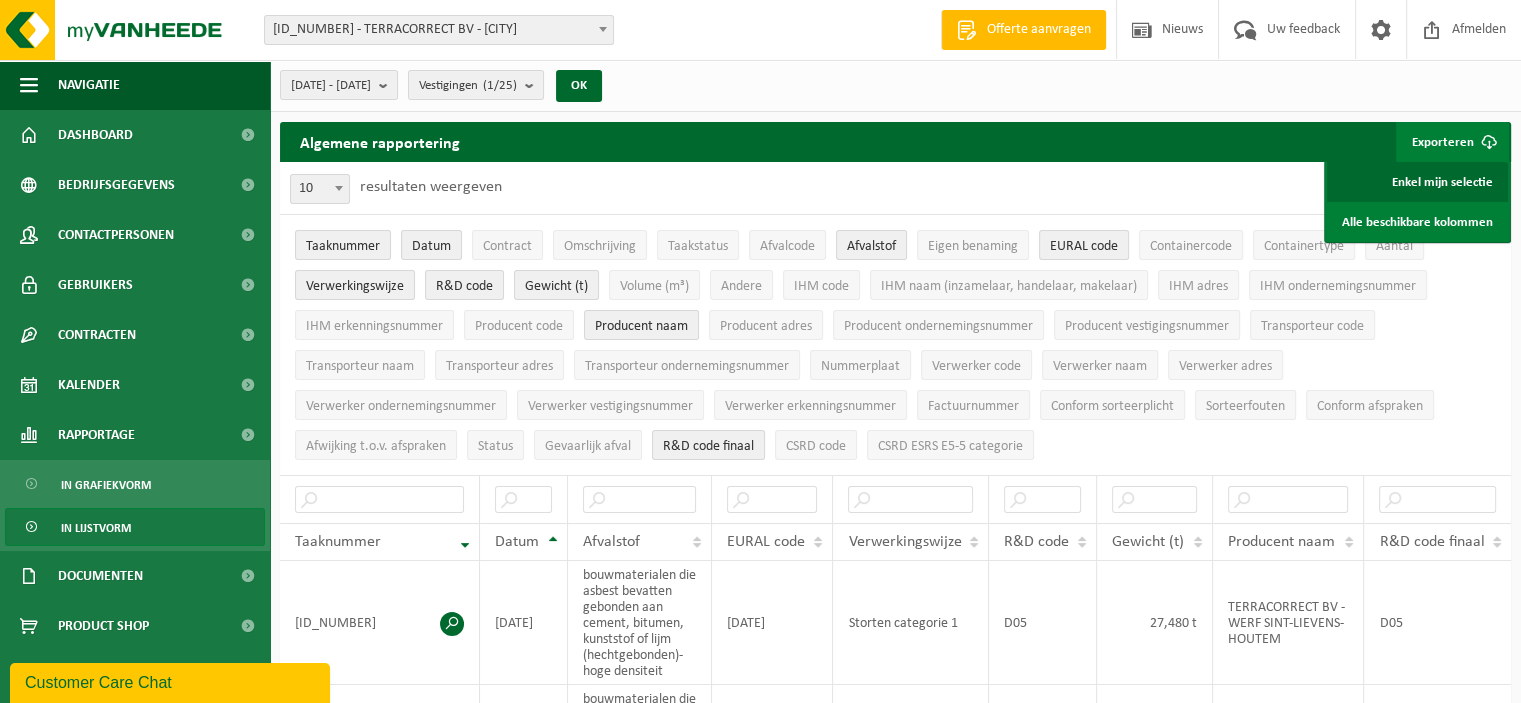 click on "Enkel mijn selectie" at bounding box center (1417, 182) 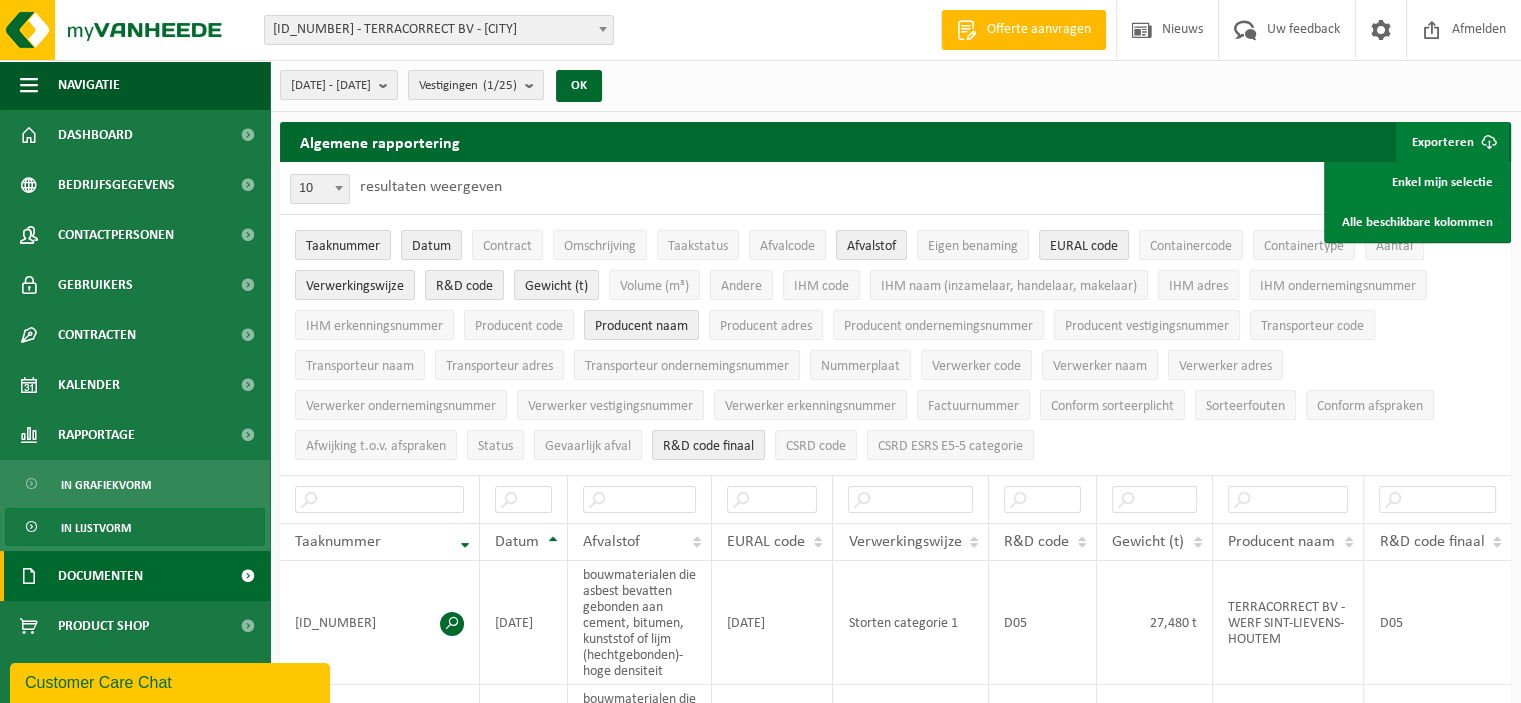 click on "Documenten" at bounding box center (100, 576) 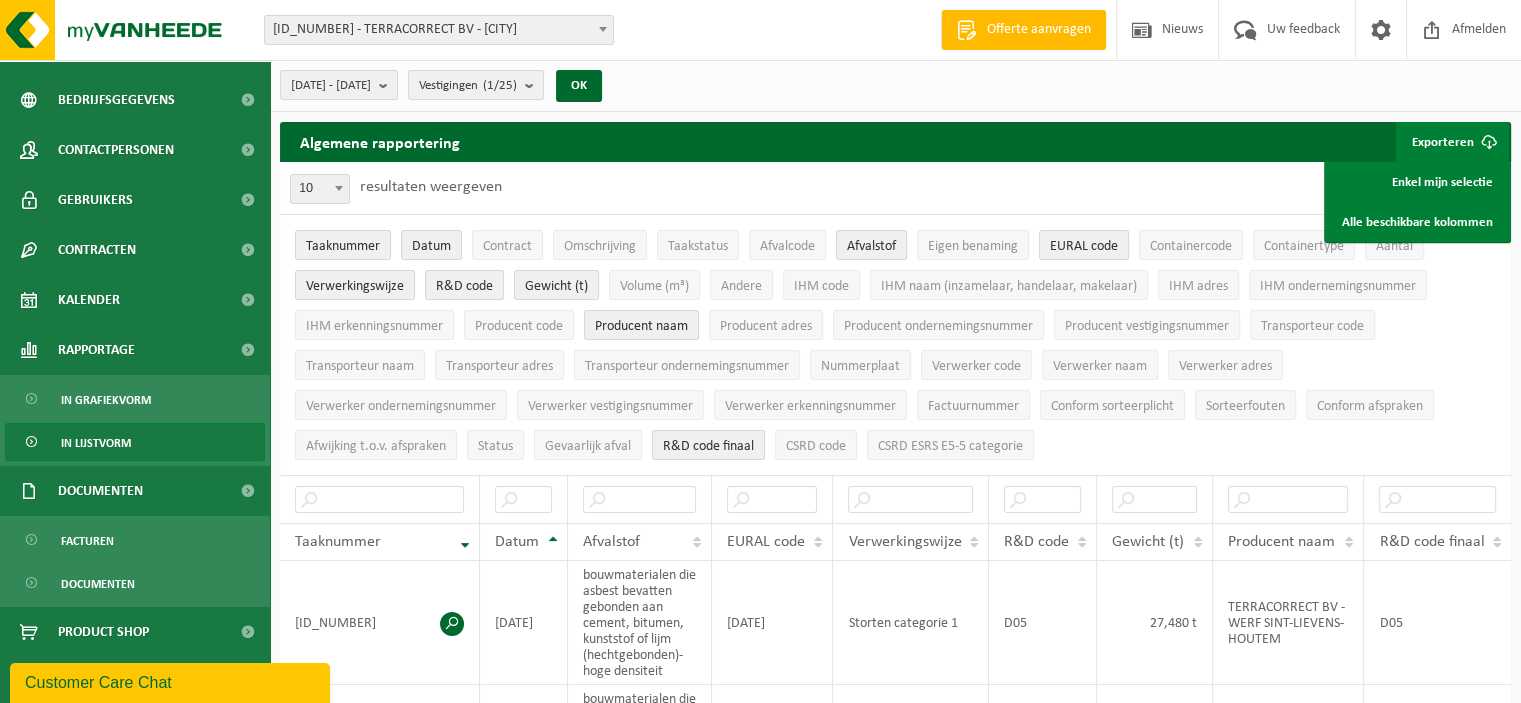 scroll, scrollTop: 117, scrollLeft: 0, axis: vertical 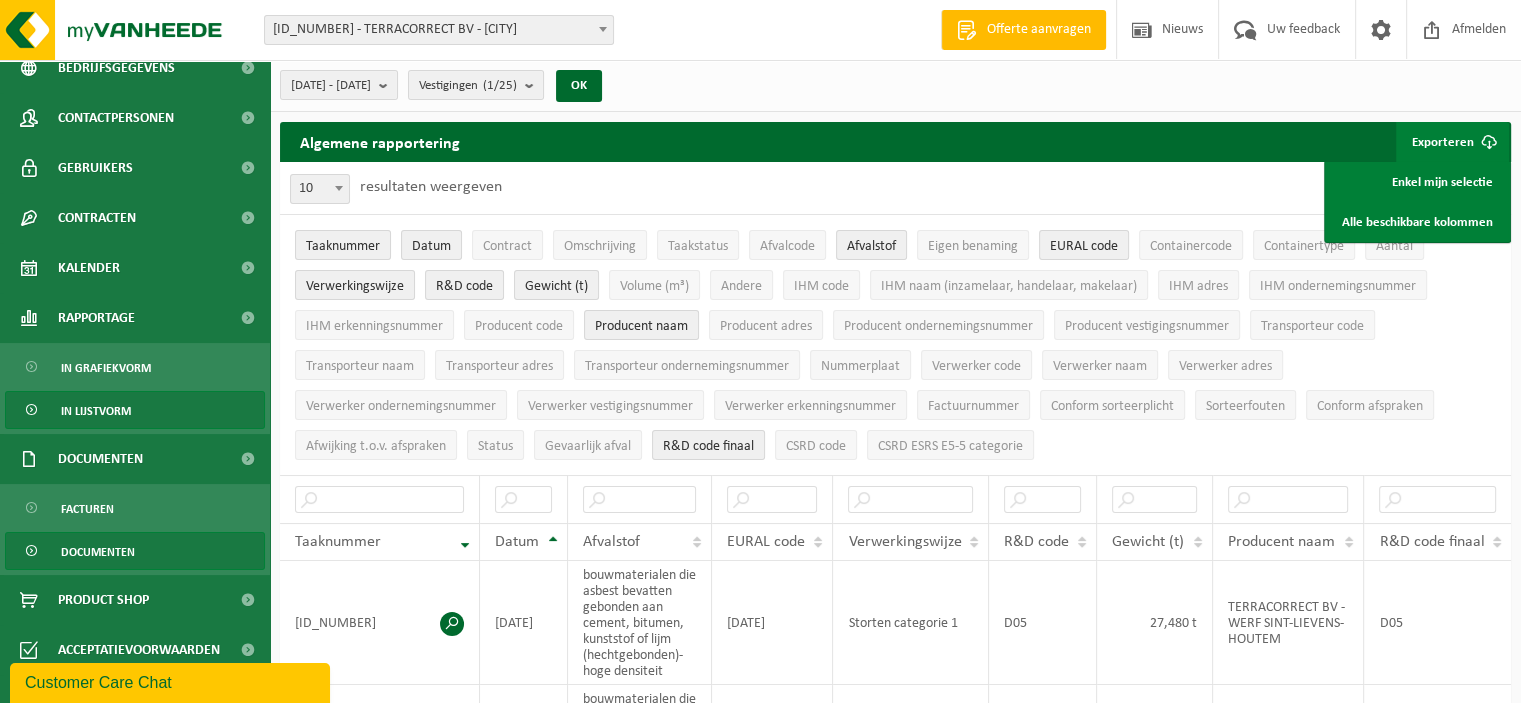 click on "Documenten" at bounding box center (135, 551) 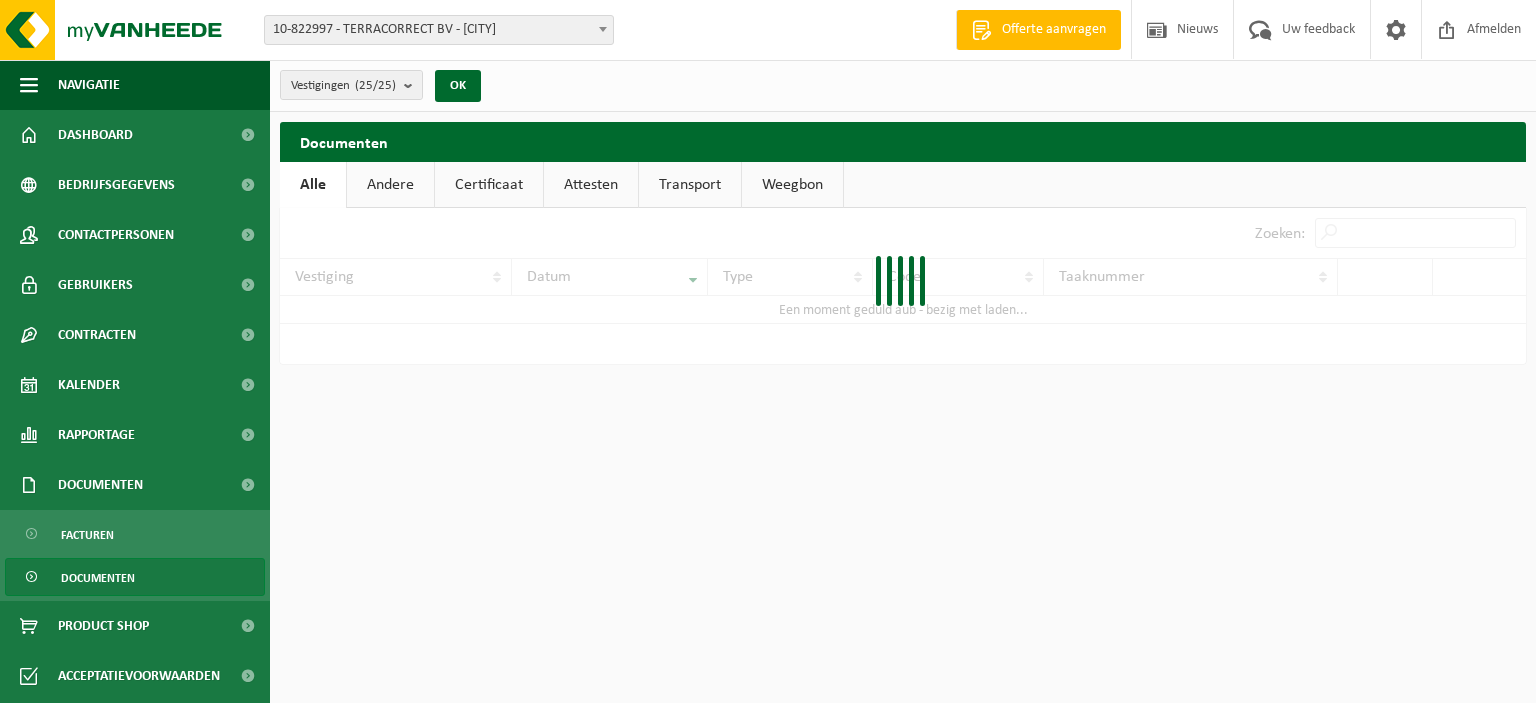 scroll, scrollTop: 0, scrollLeft: 0, axis: both 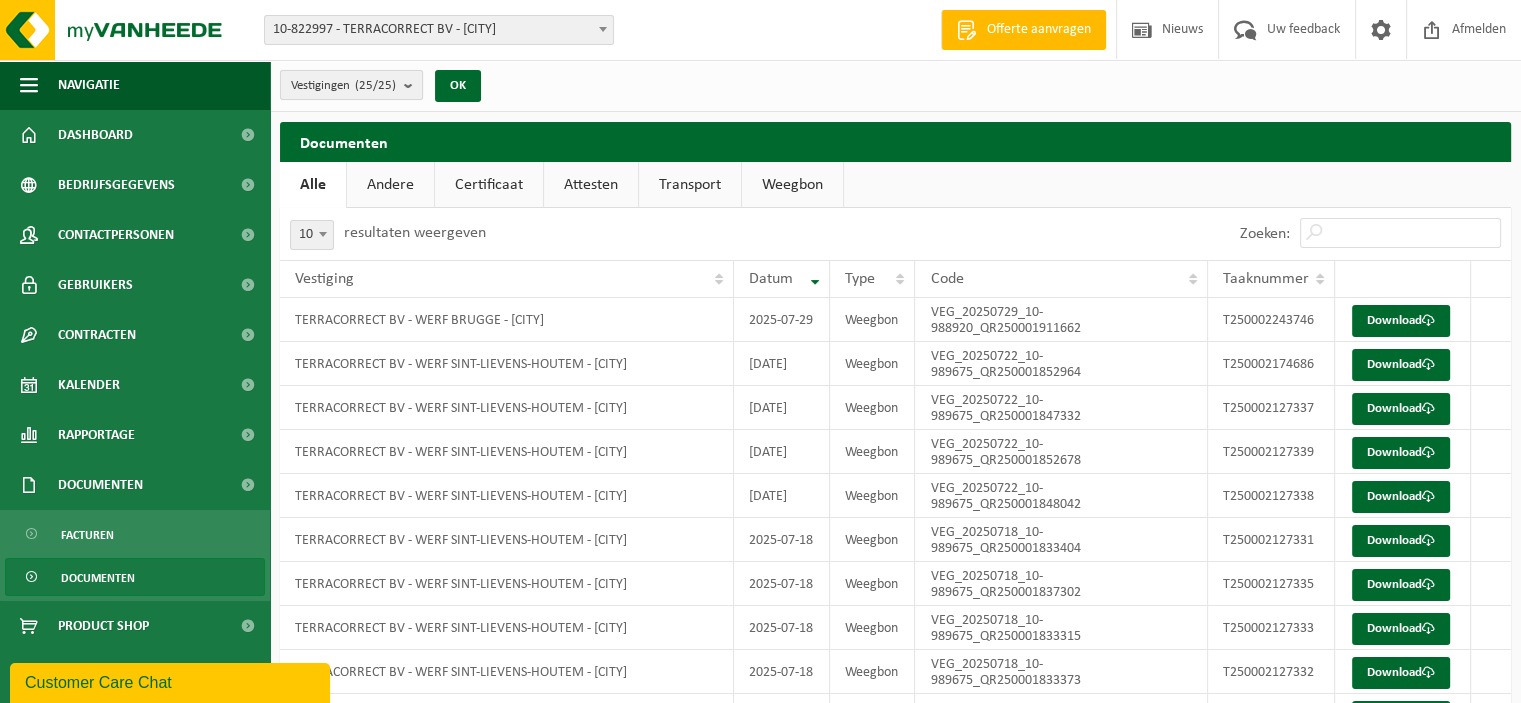 click at bounding box center (413, 85) 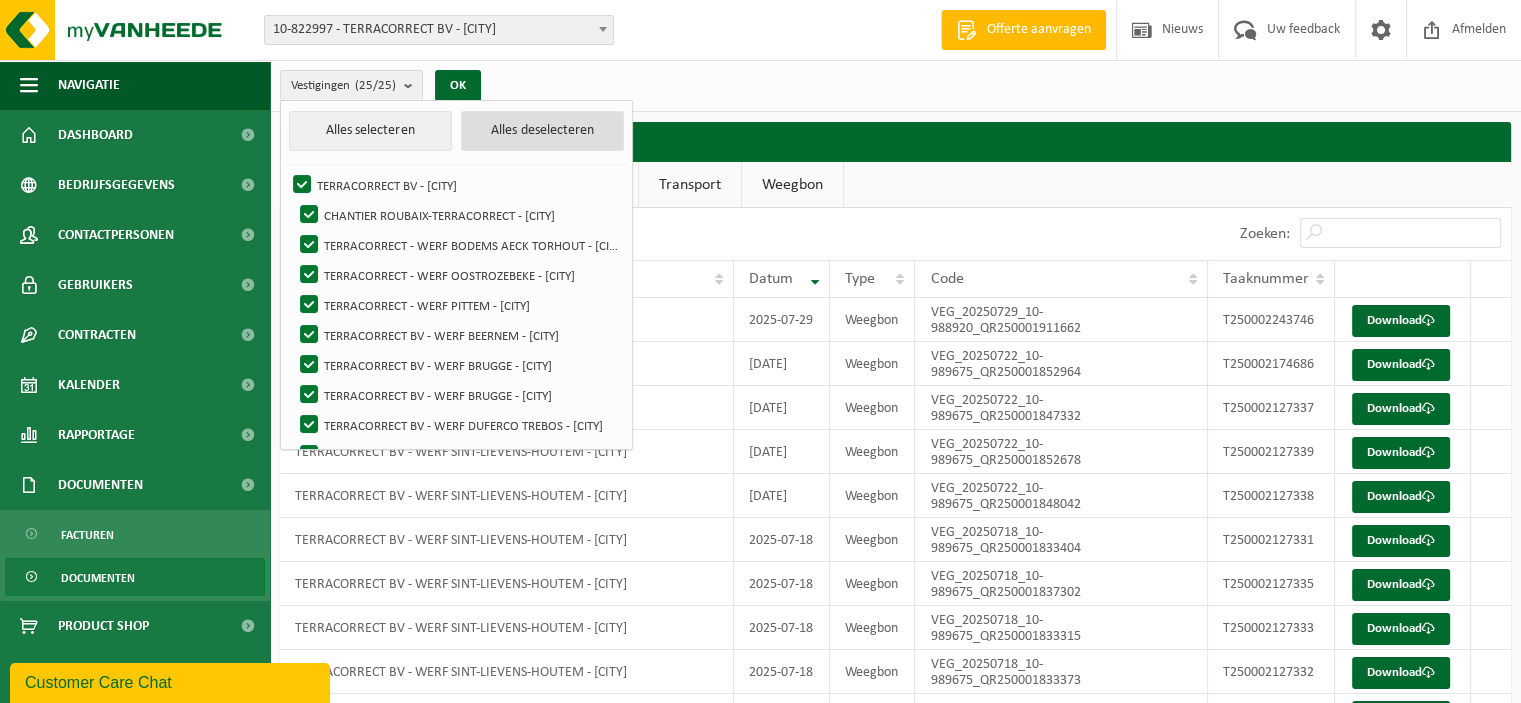 click on "Alles deselecteren" at bounding box center [542, 131] 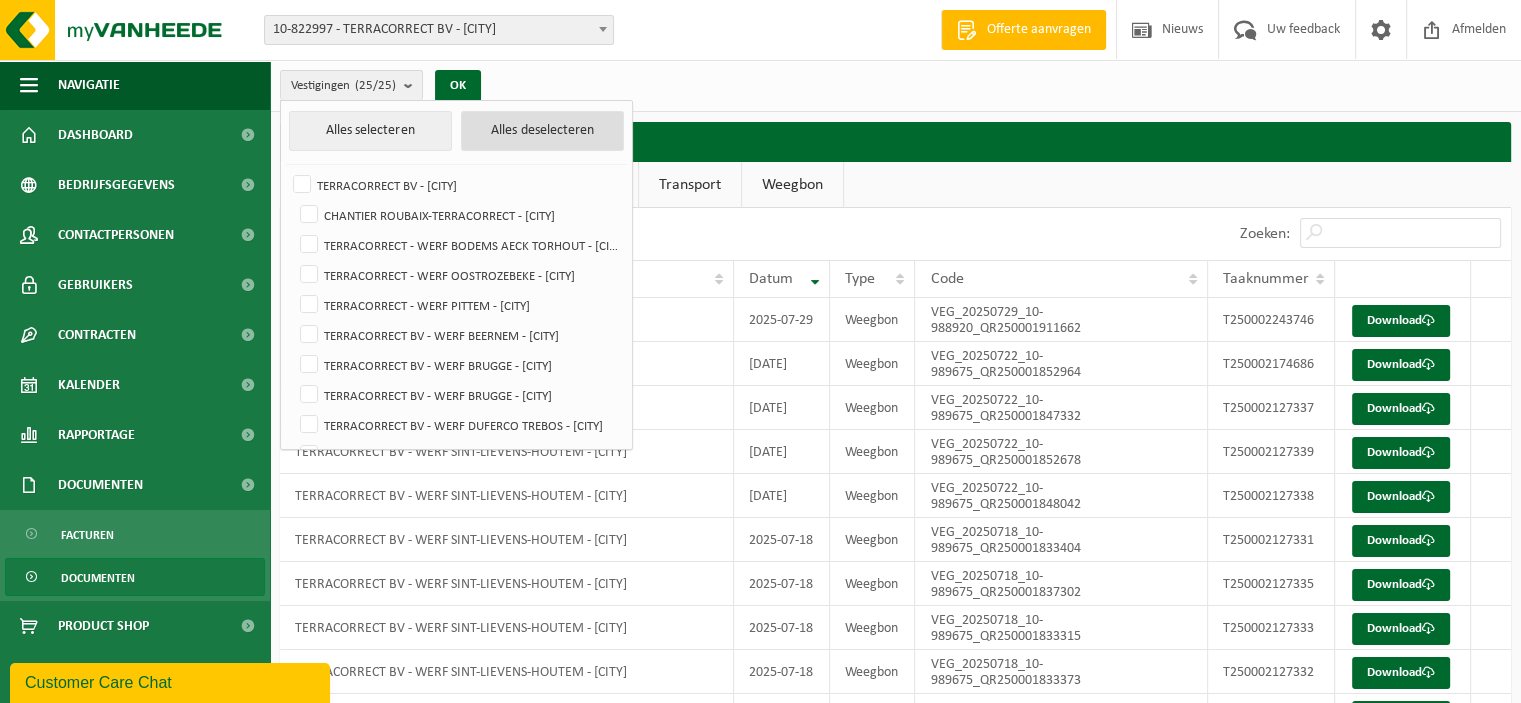 checkbox on "false" 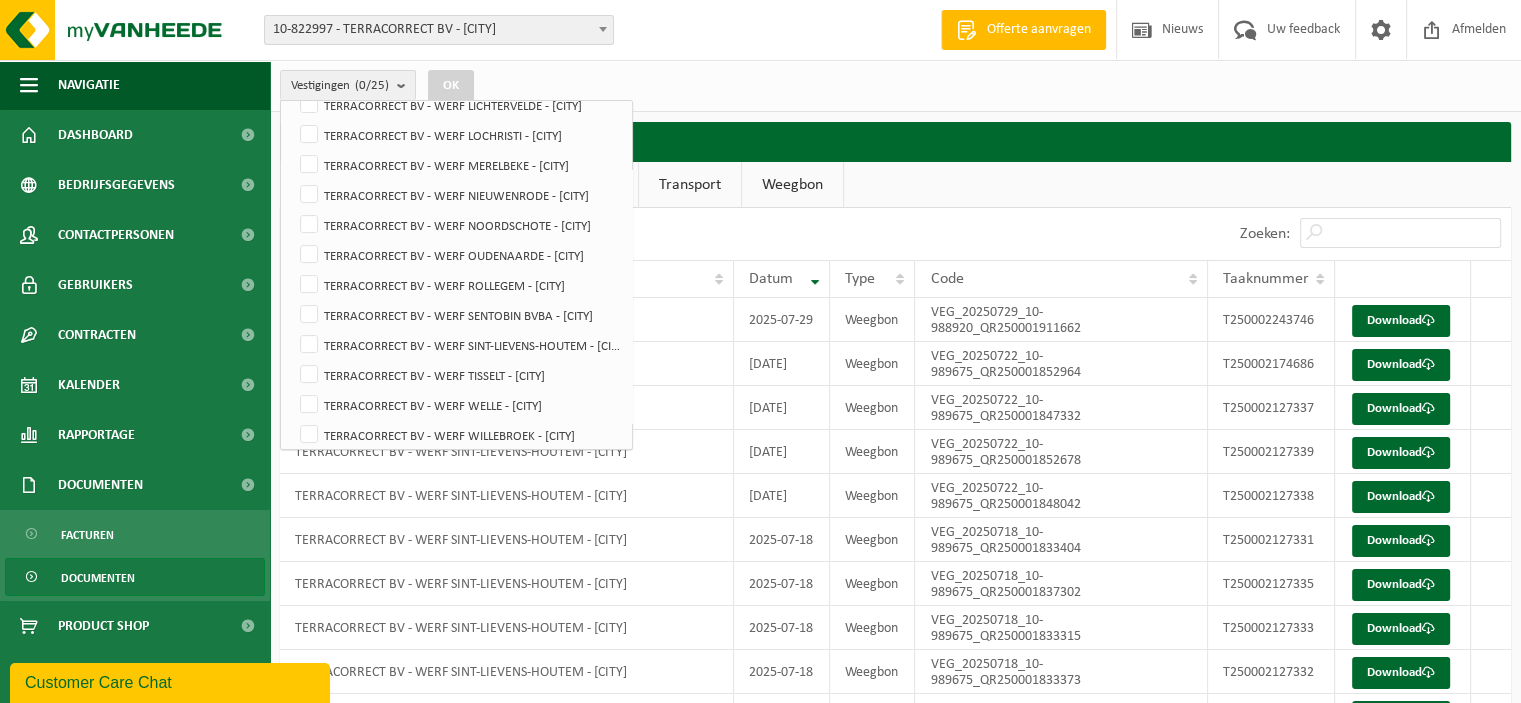 scroll, scrollTop: 460, scrollLeft: 0, axis: vertical 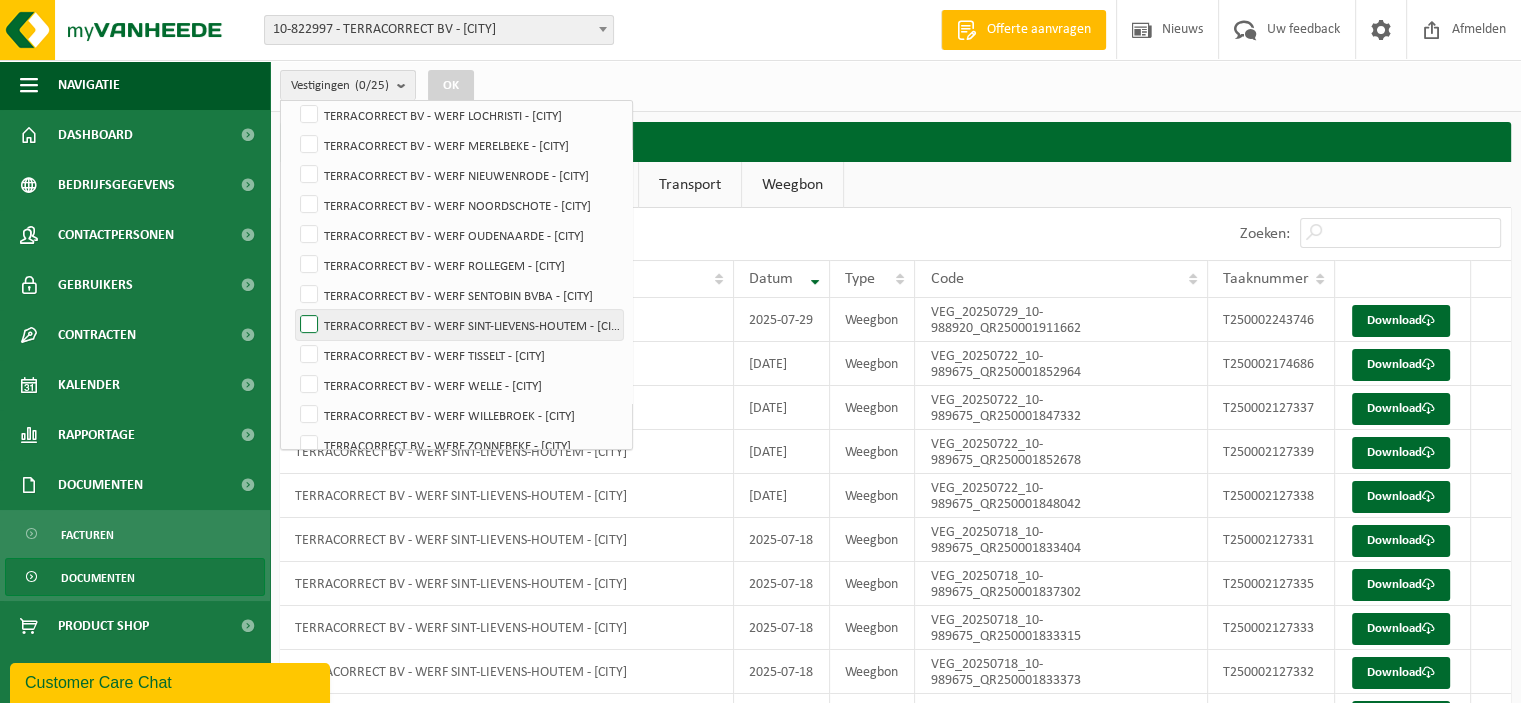 click on "TERRACORRECT BV - WERF SINT-LIEVENS-HOUTEM - SINT-LIEVENS-HOUTEM" at bounding box center (459, 325) 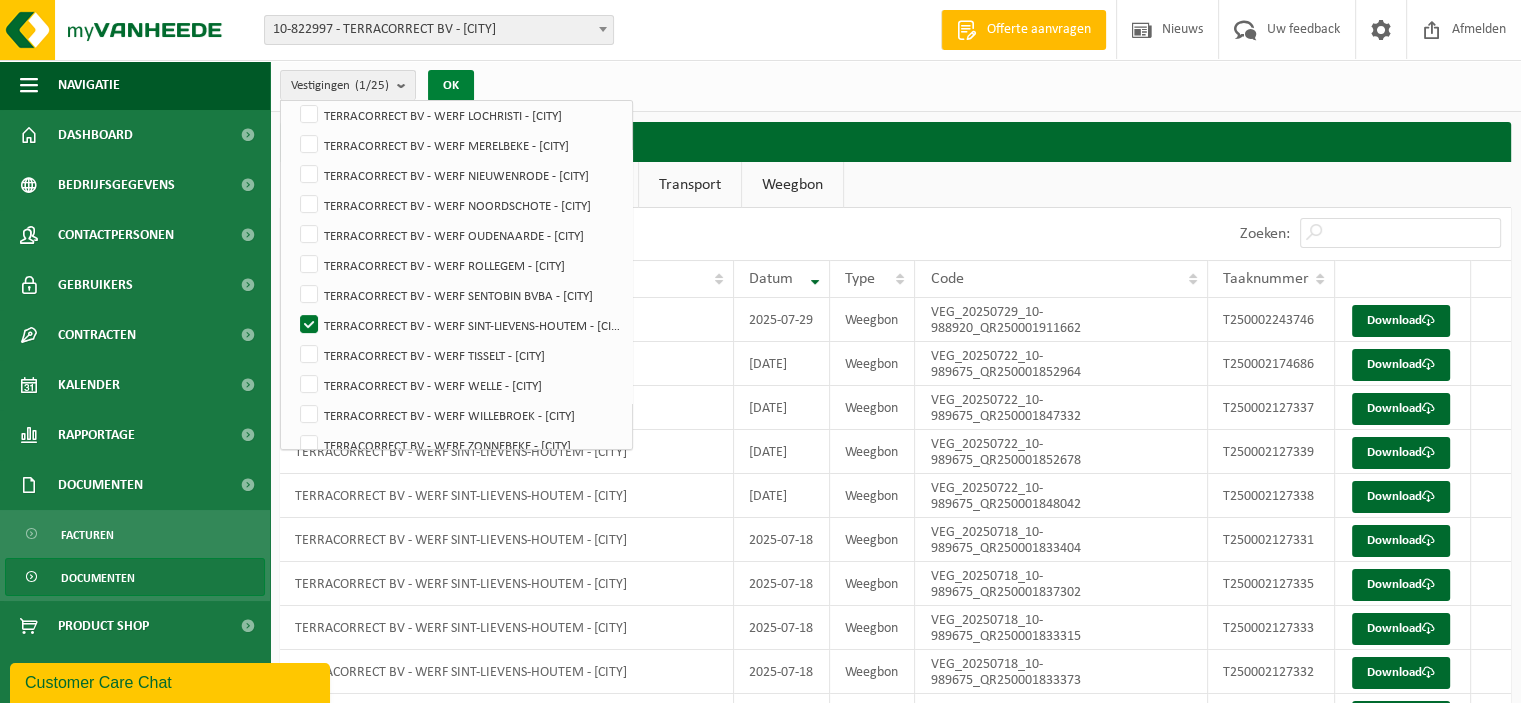 click on "OK" at bounding box center [451, 86] 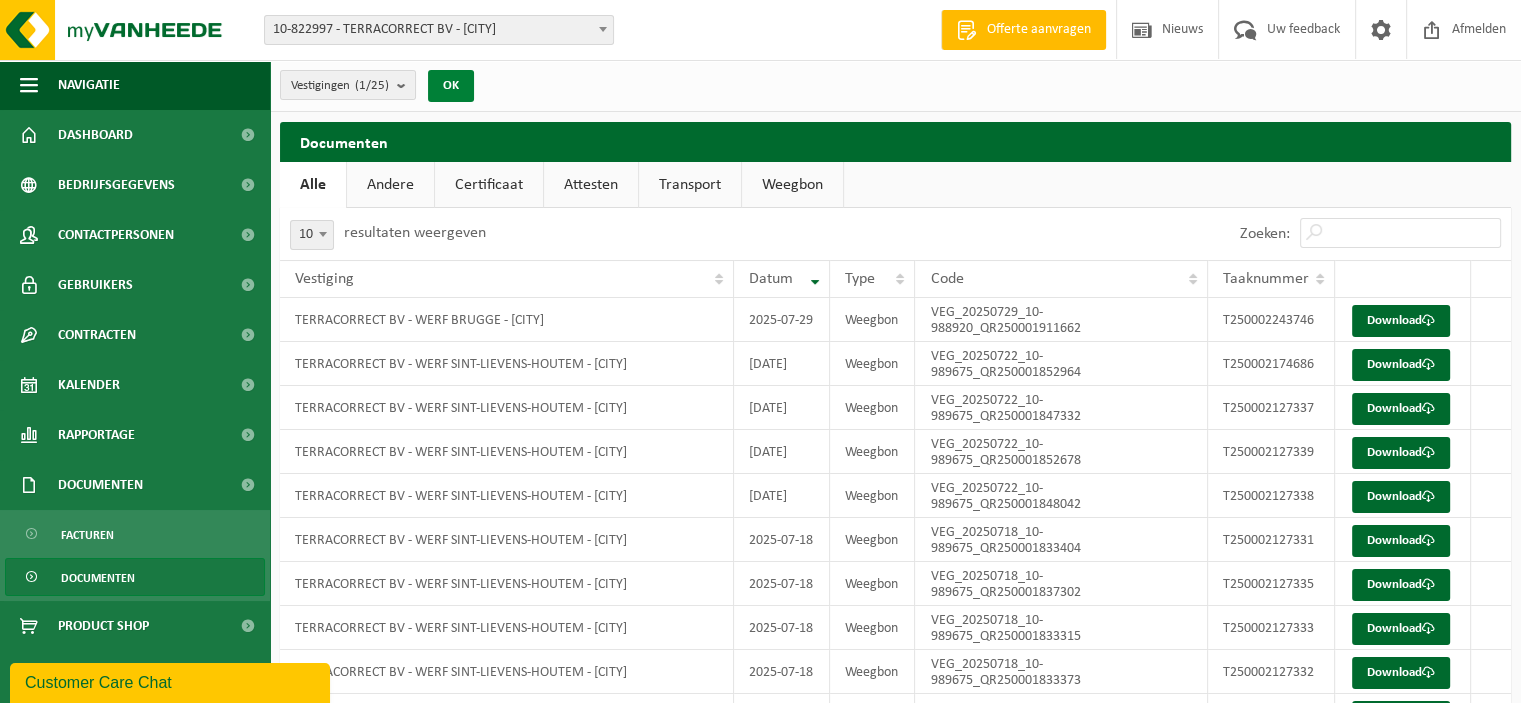 click on "OK" at bounding box center [451, 86] 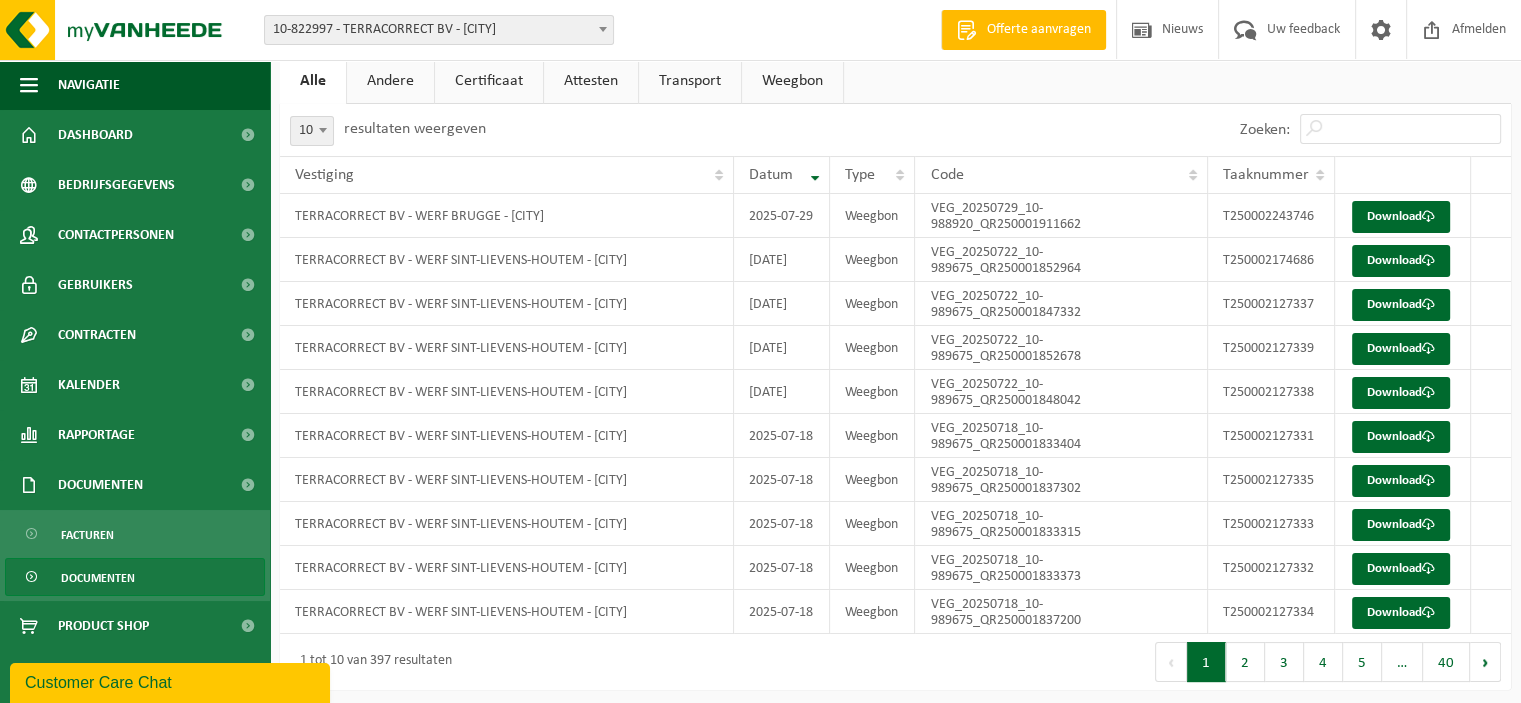 scroll, scrollTop: 103, scrollLeft: 0, axis: vertical 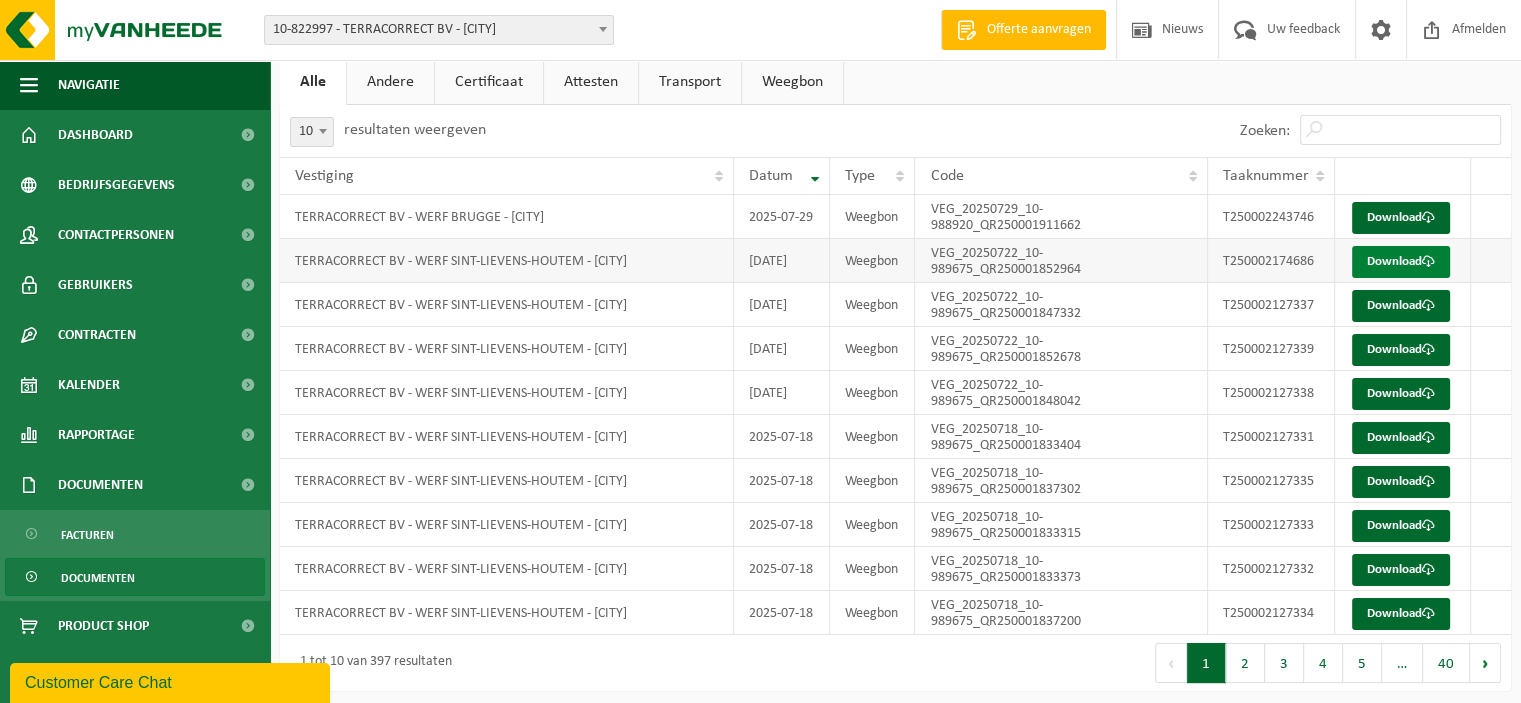 click on "Download" at bounding box center [1401, 262] 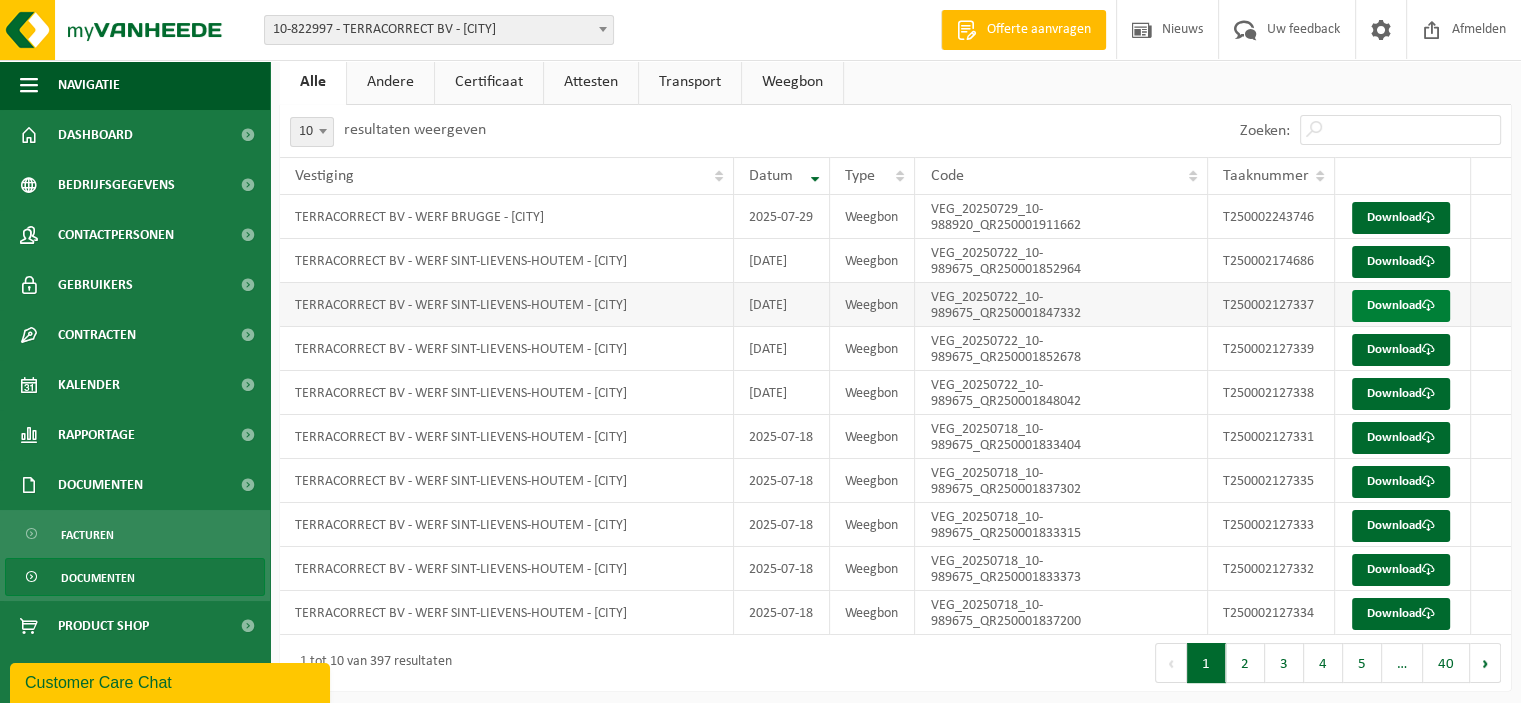click on "Download" at bounding box center [1401, 306] 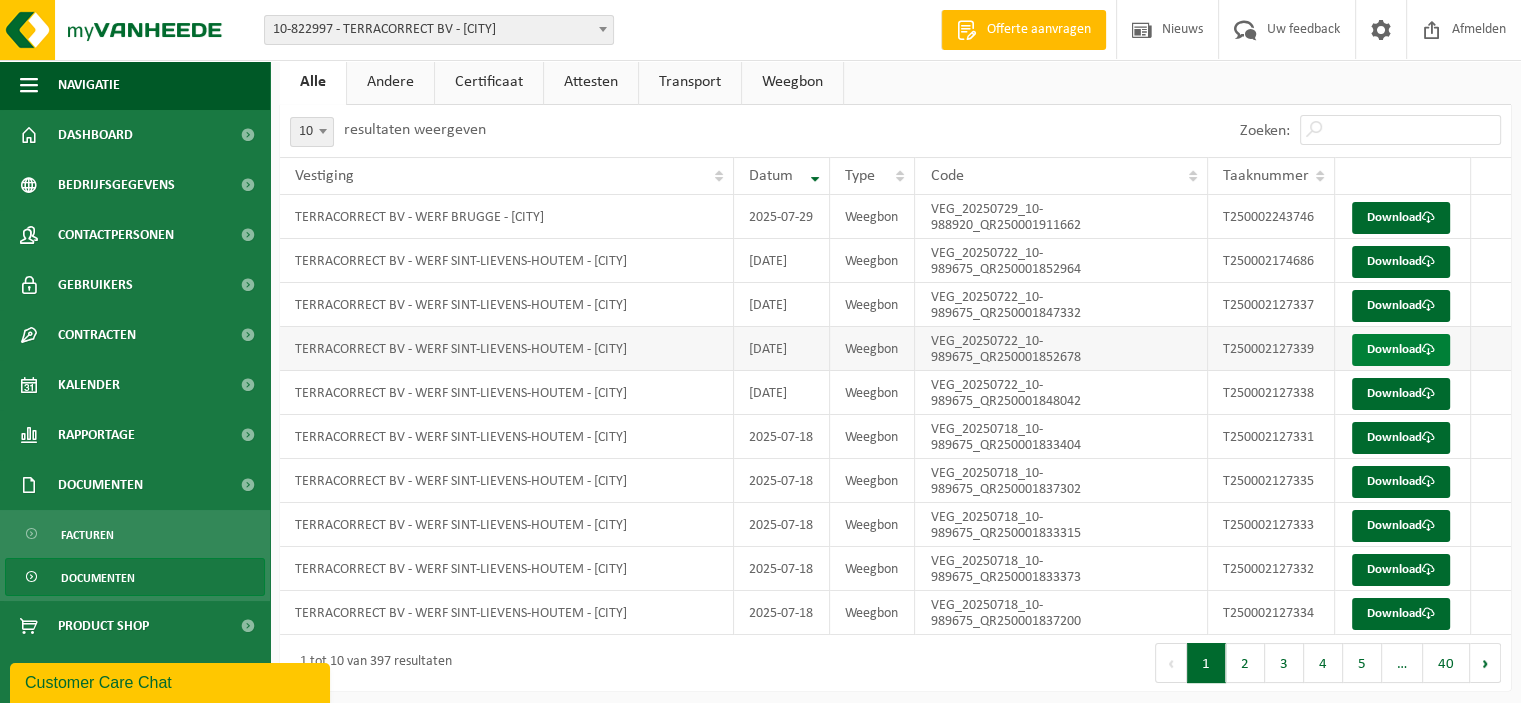 click on "Download" at bounding box center [1401, 350] 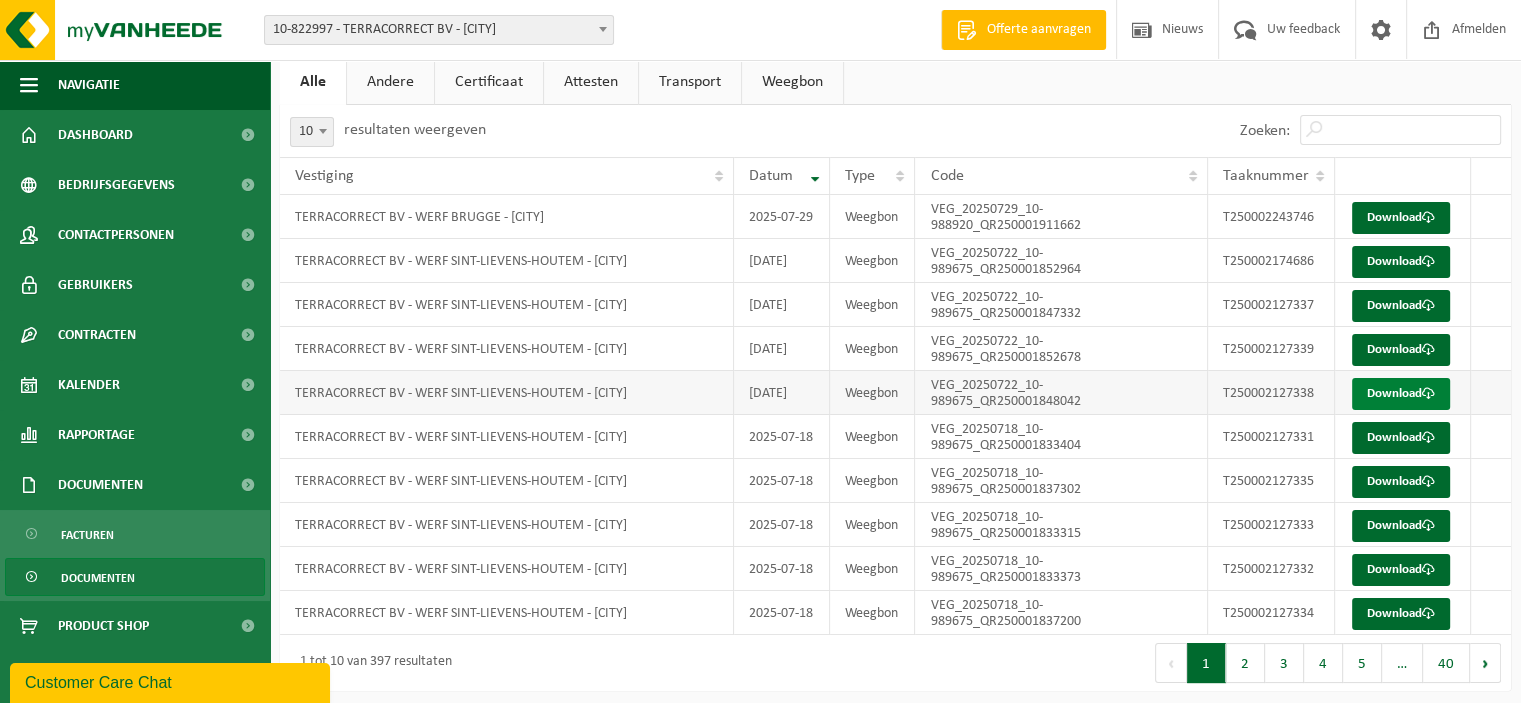 click on "Download" at bounding box center [1401, 394] 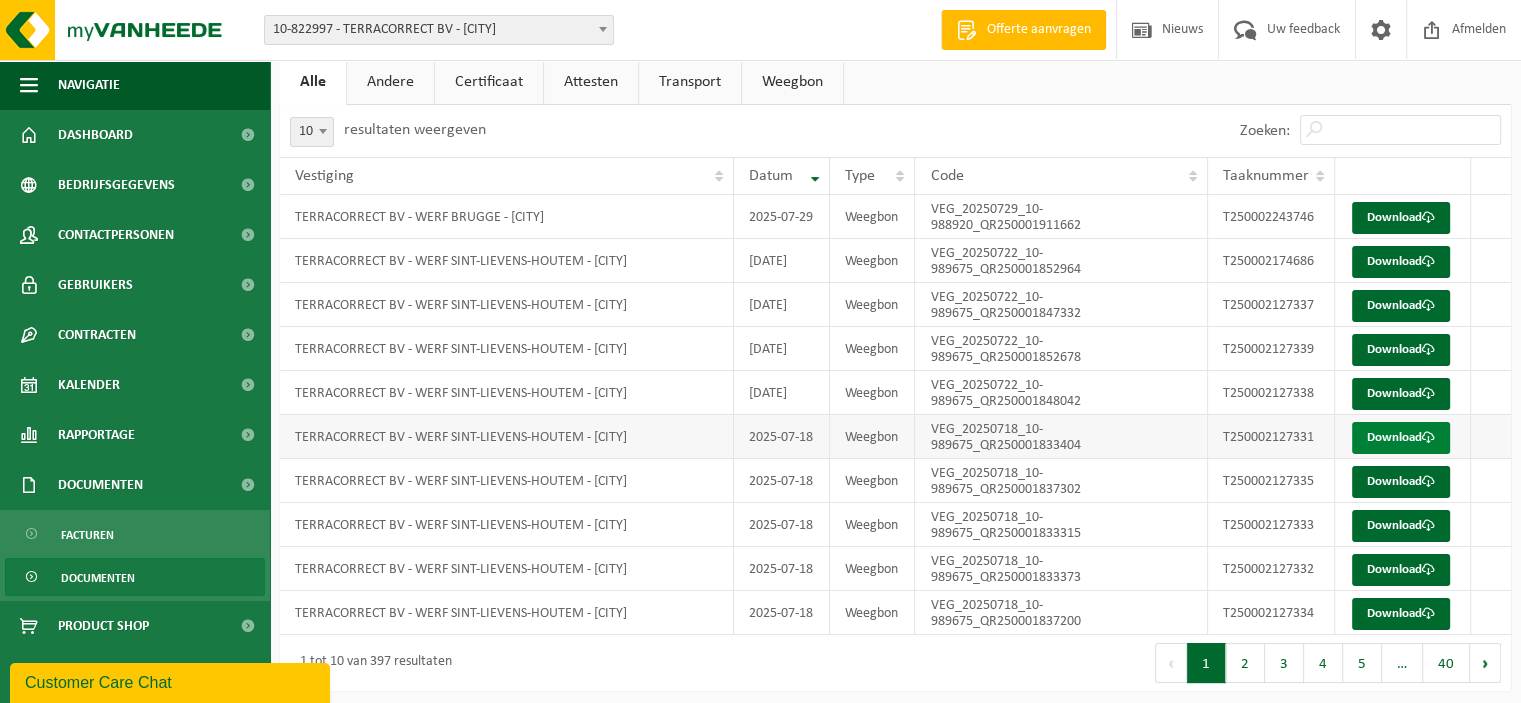 click on "Download" at bounding box center [1401, 438] 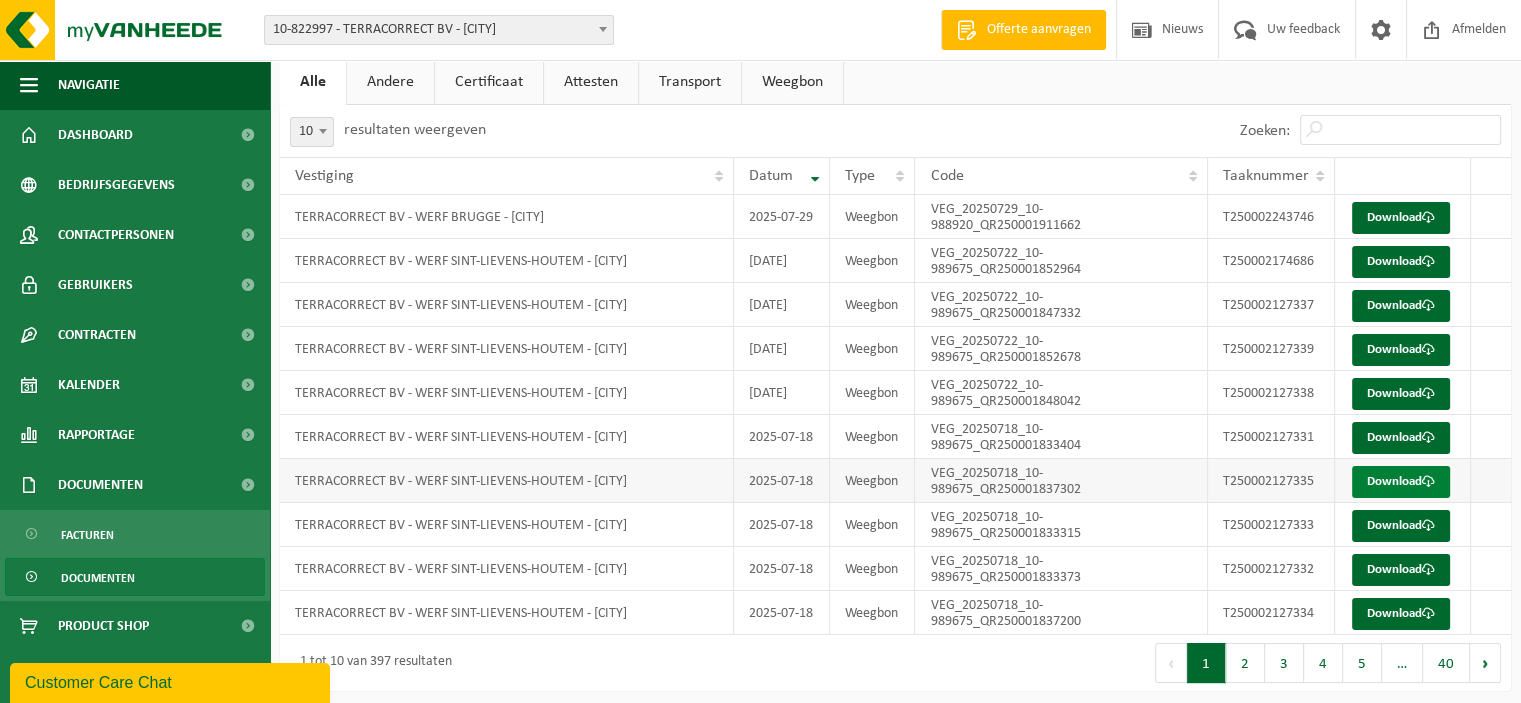 click on "Download" at bounding box center [1401, 482] 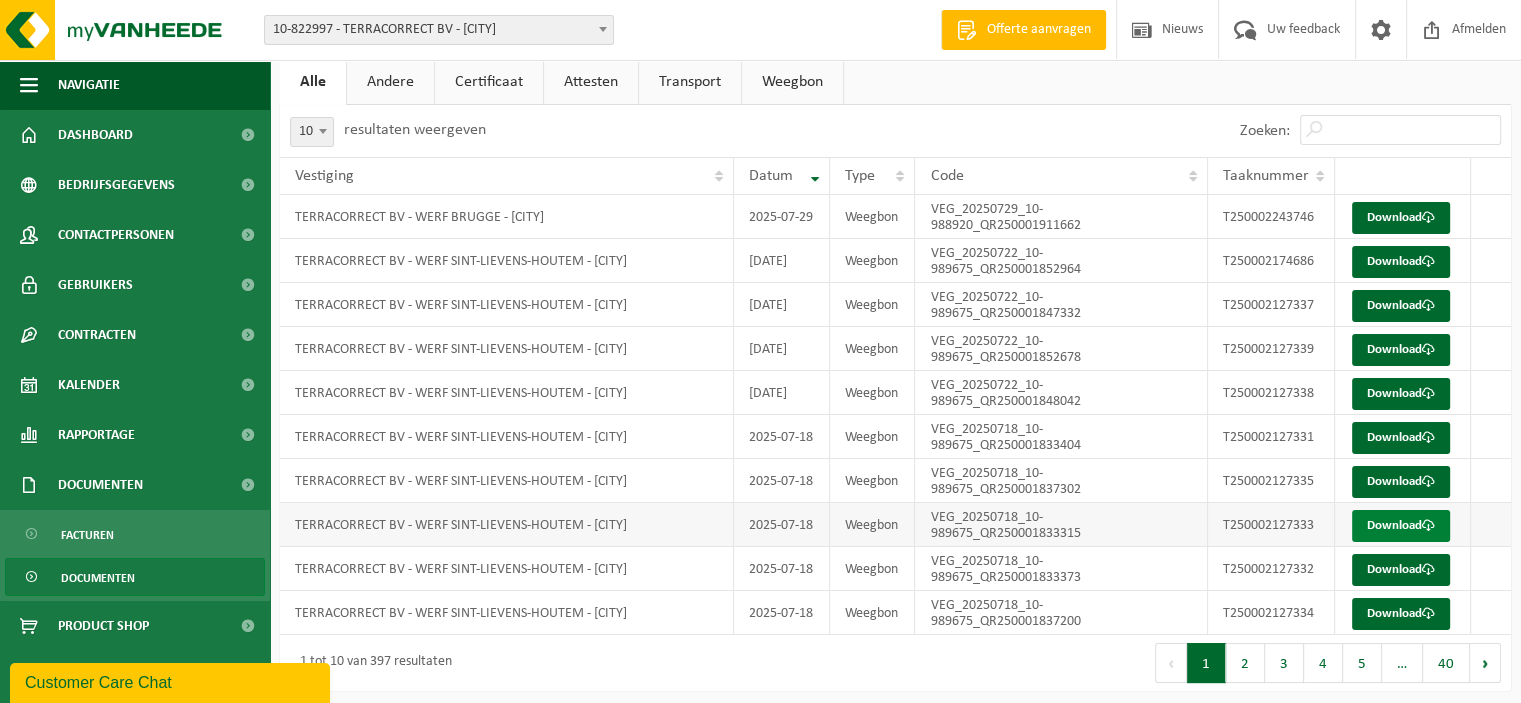 click on "Download" at bounding box center (1401, 526) 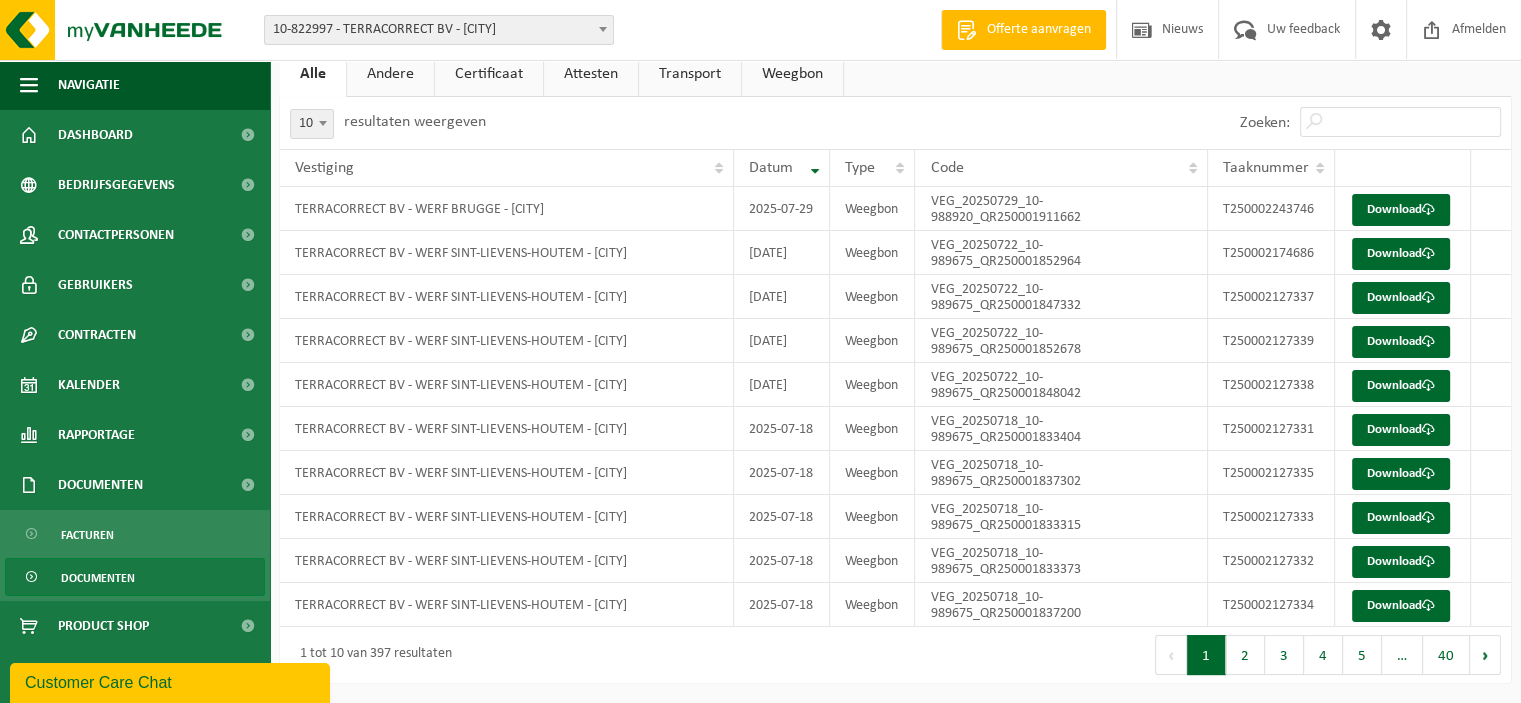 scroll, scrollTop: 264, scrollLeft: 0, axis: vertical 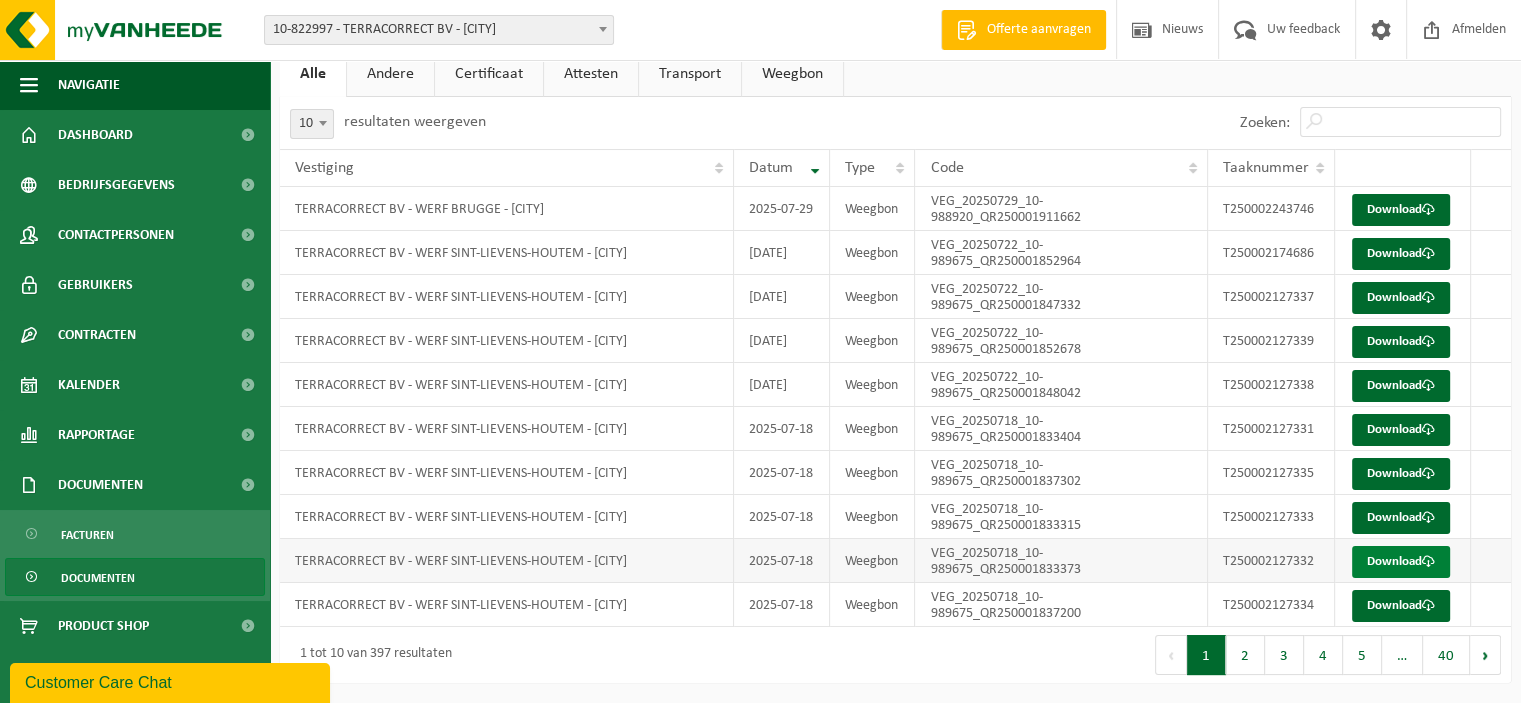 click on "Download" at bounding box center (1401, 562) 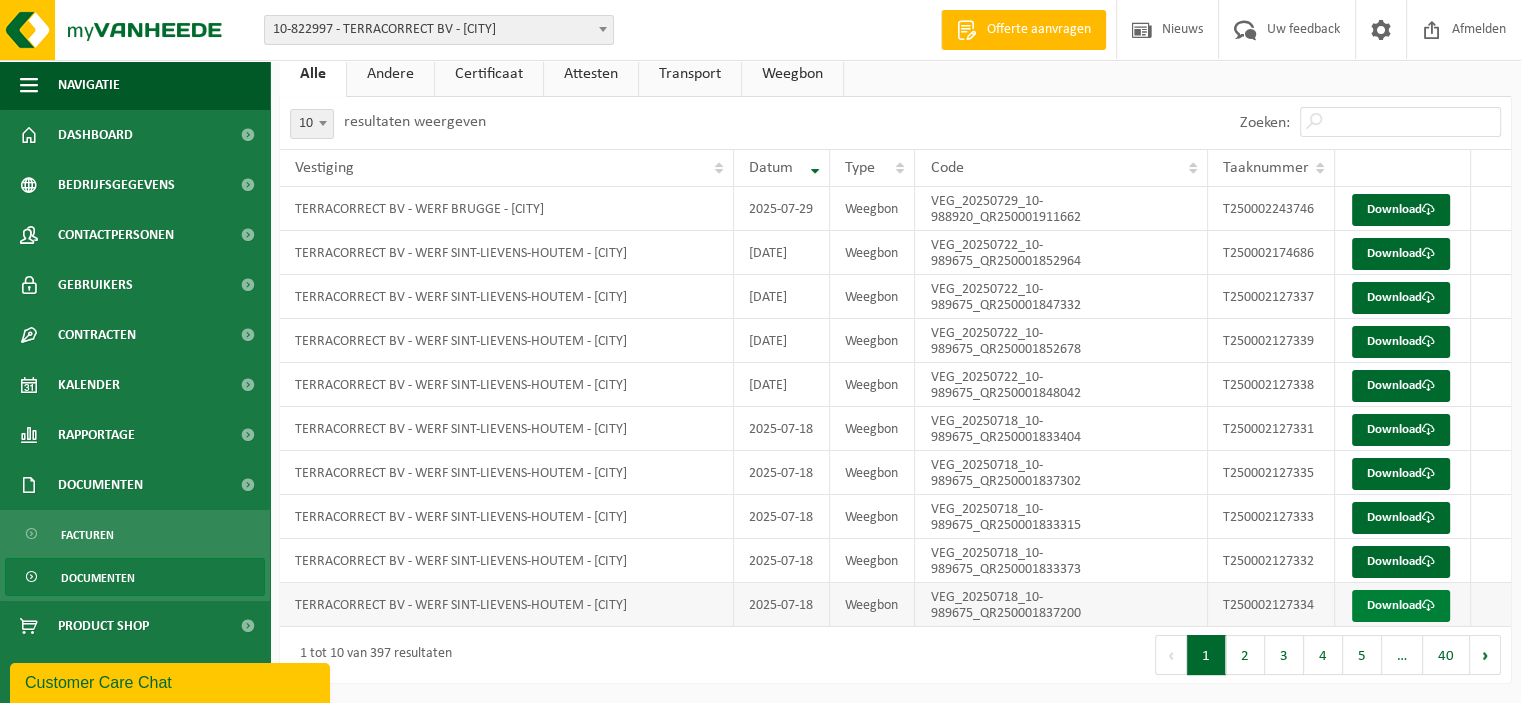 click on "Download" at bounding box center (1401, 606) 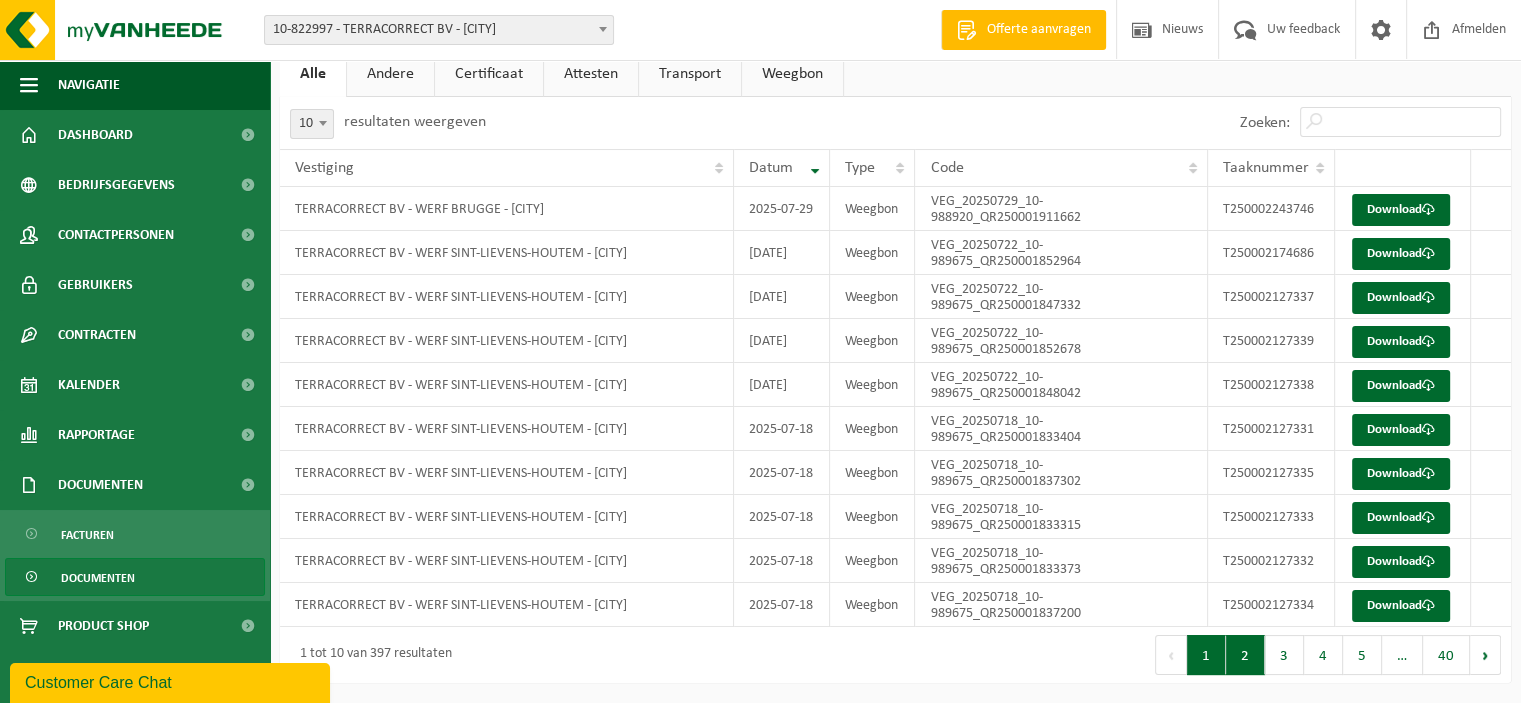 click on "2" at bounding box center (1245, 655) 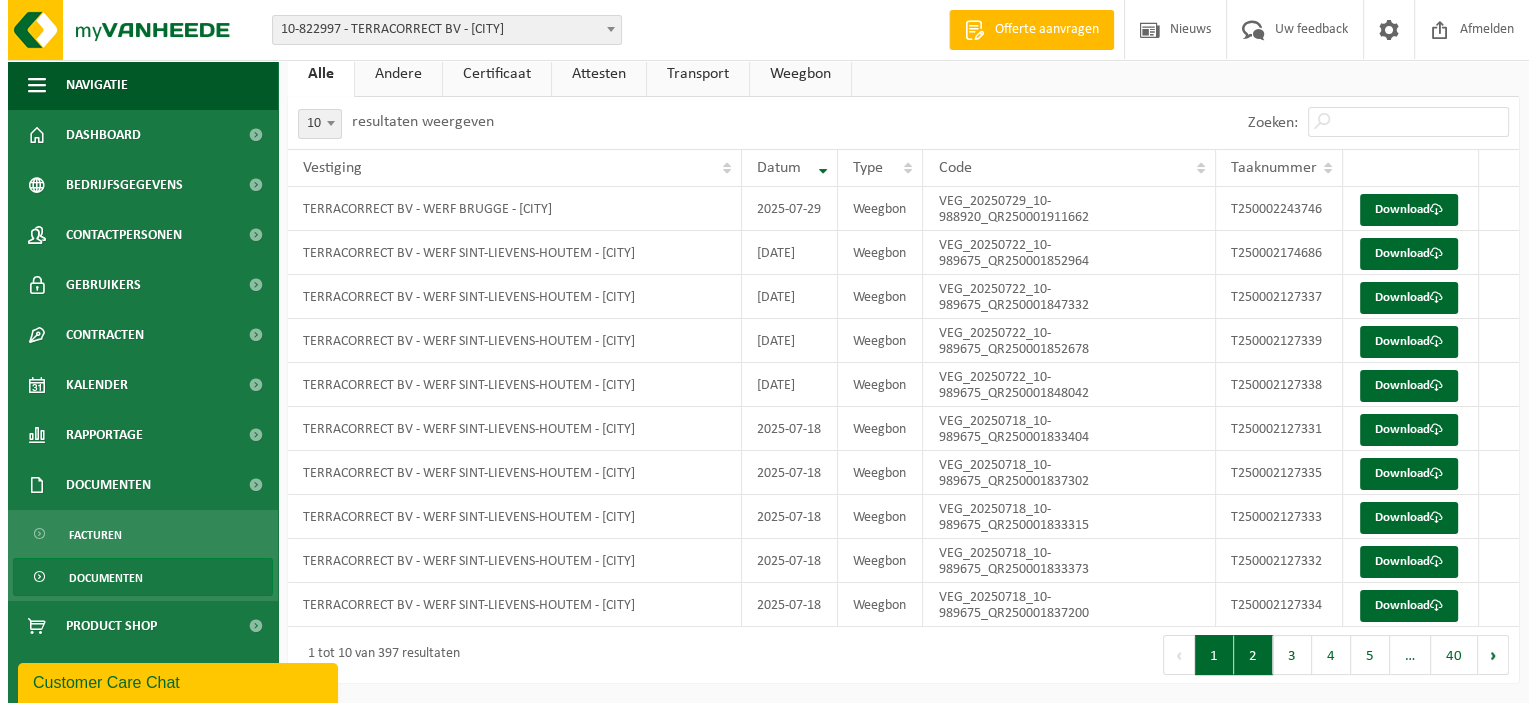 scroll, scrollTop: 0, scrollLeft: 0, axis: both 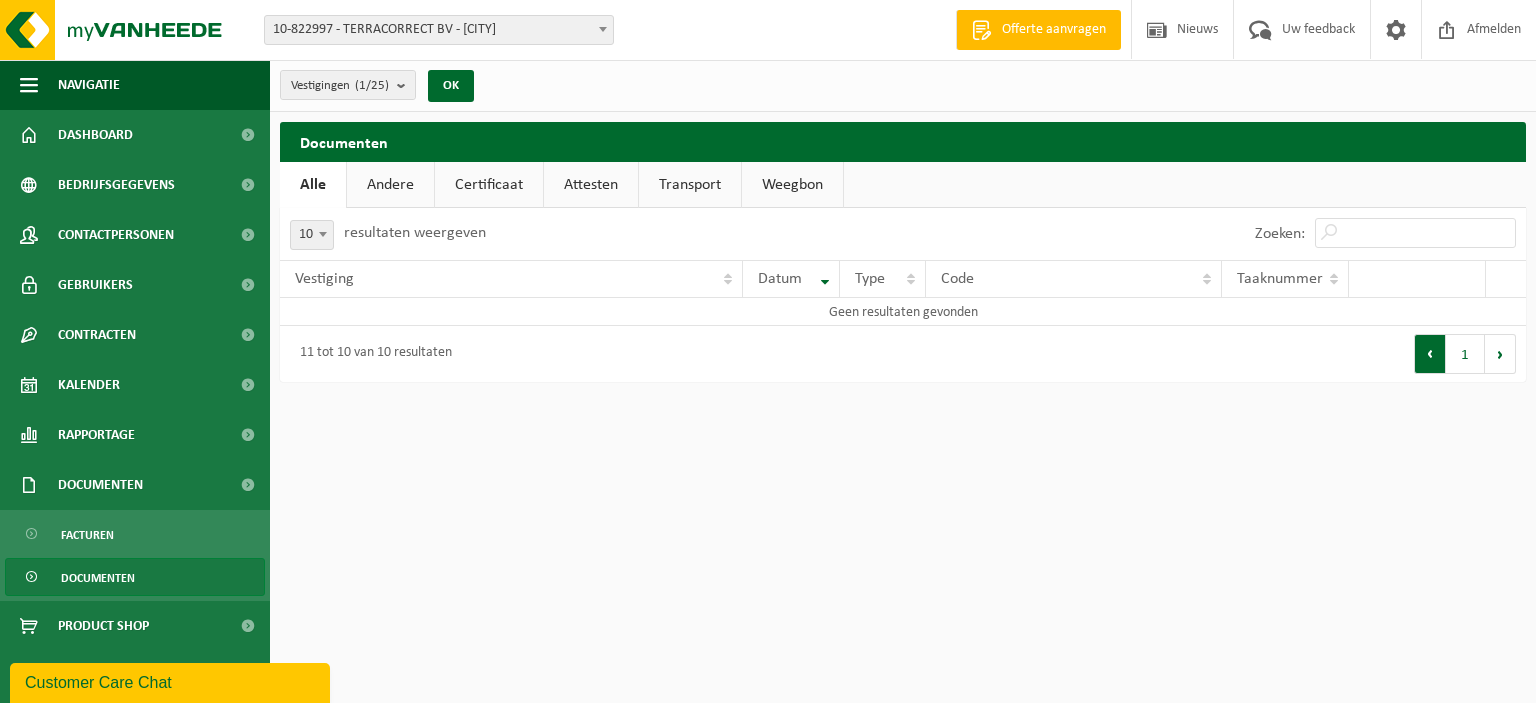 click on "Vorige" at bounding box center (1430, 354) 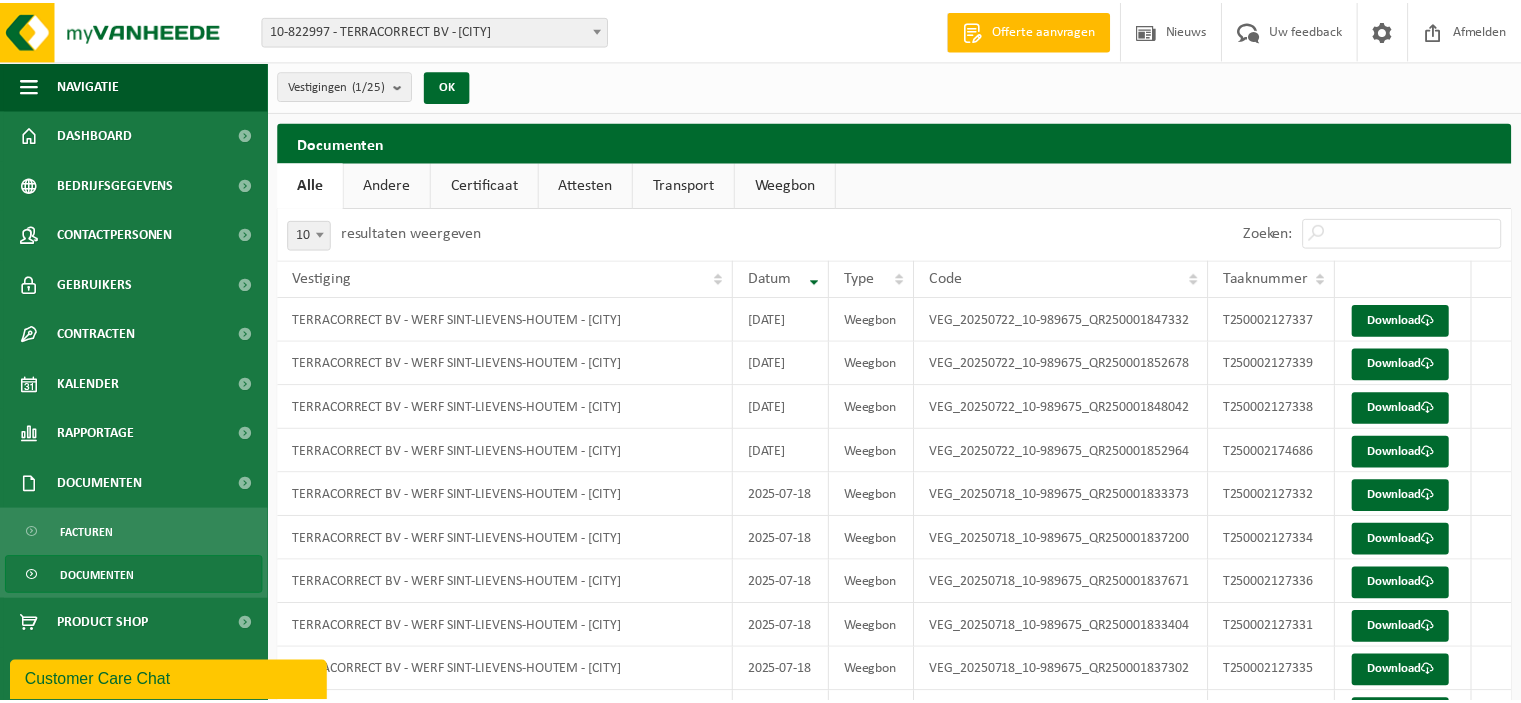 scroll, scrollTop: 268, scrollLeft: 0, axis: vertical 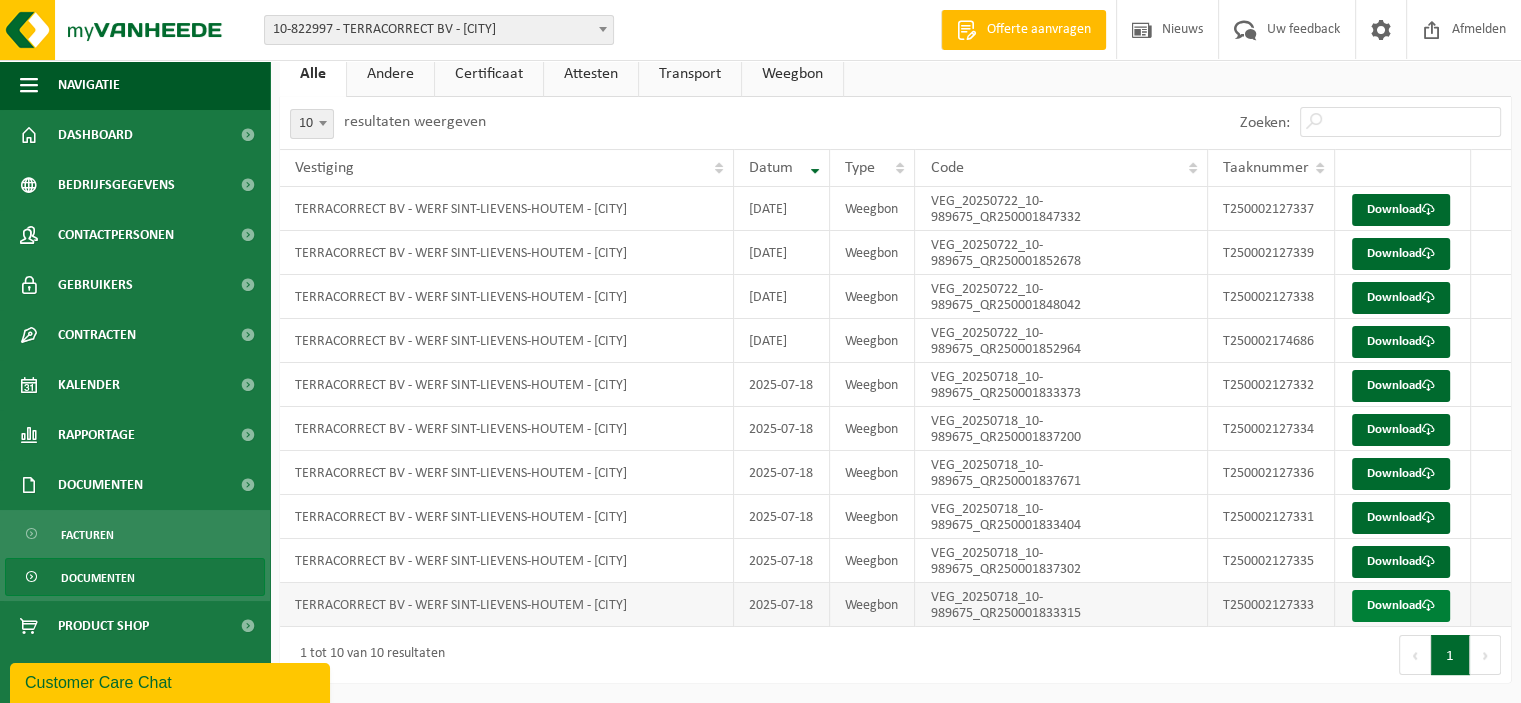 click on "Download" at bounding box center (1401, 606) 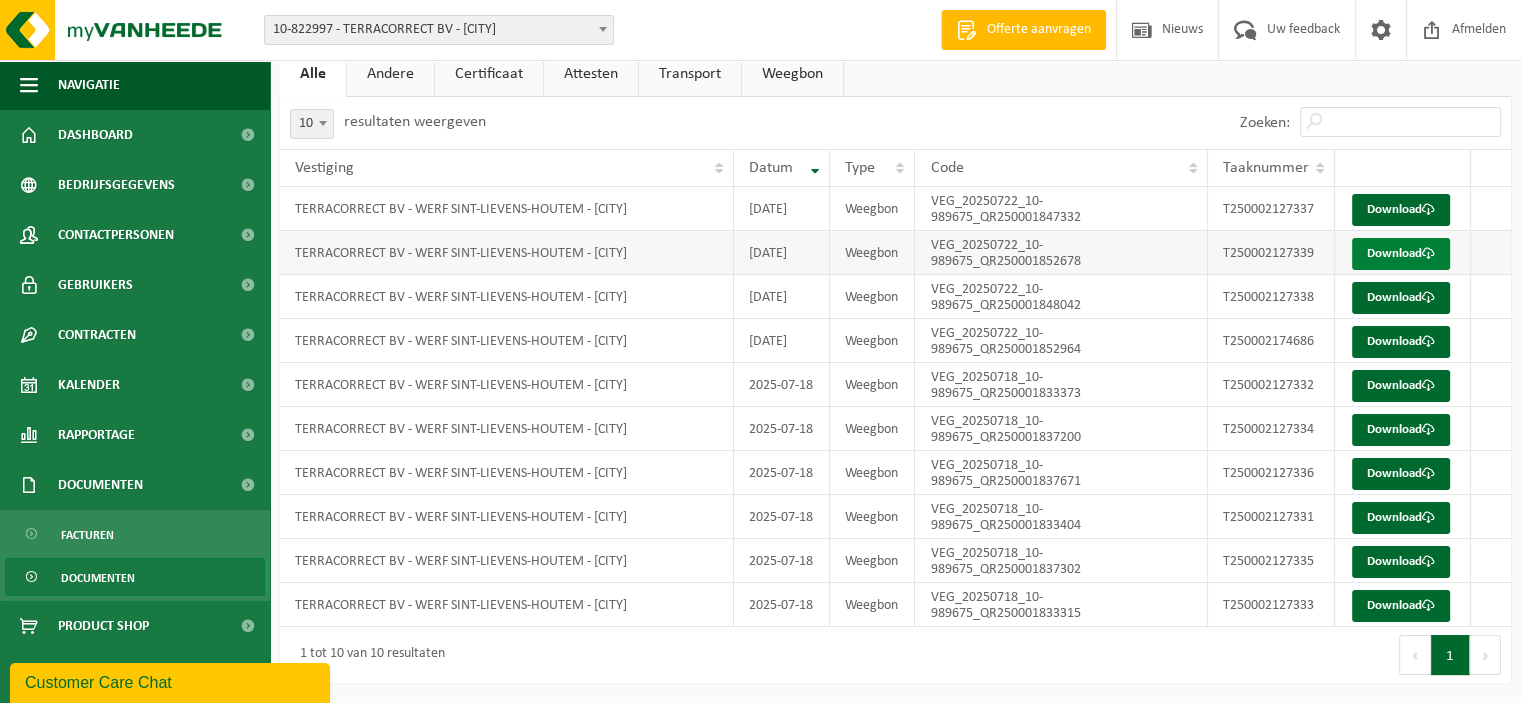 click on "Download" at bounding box center [1401, 254] 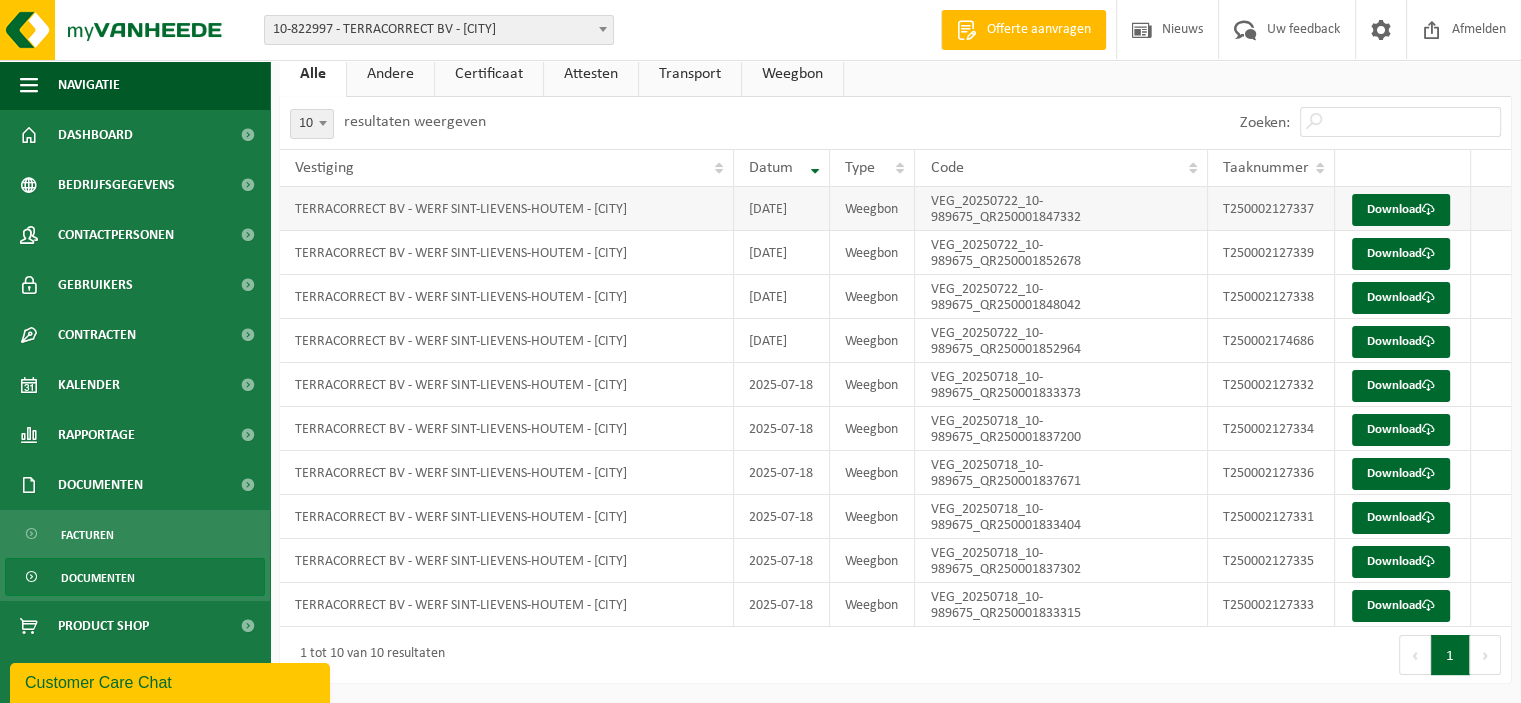 scroll, scrollTop: 176, scrollLeft: 0, axis: vertical 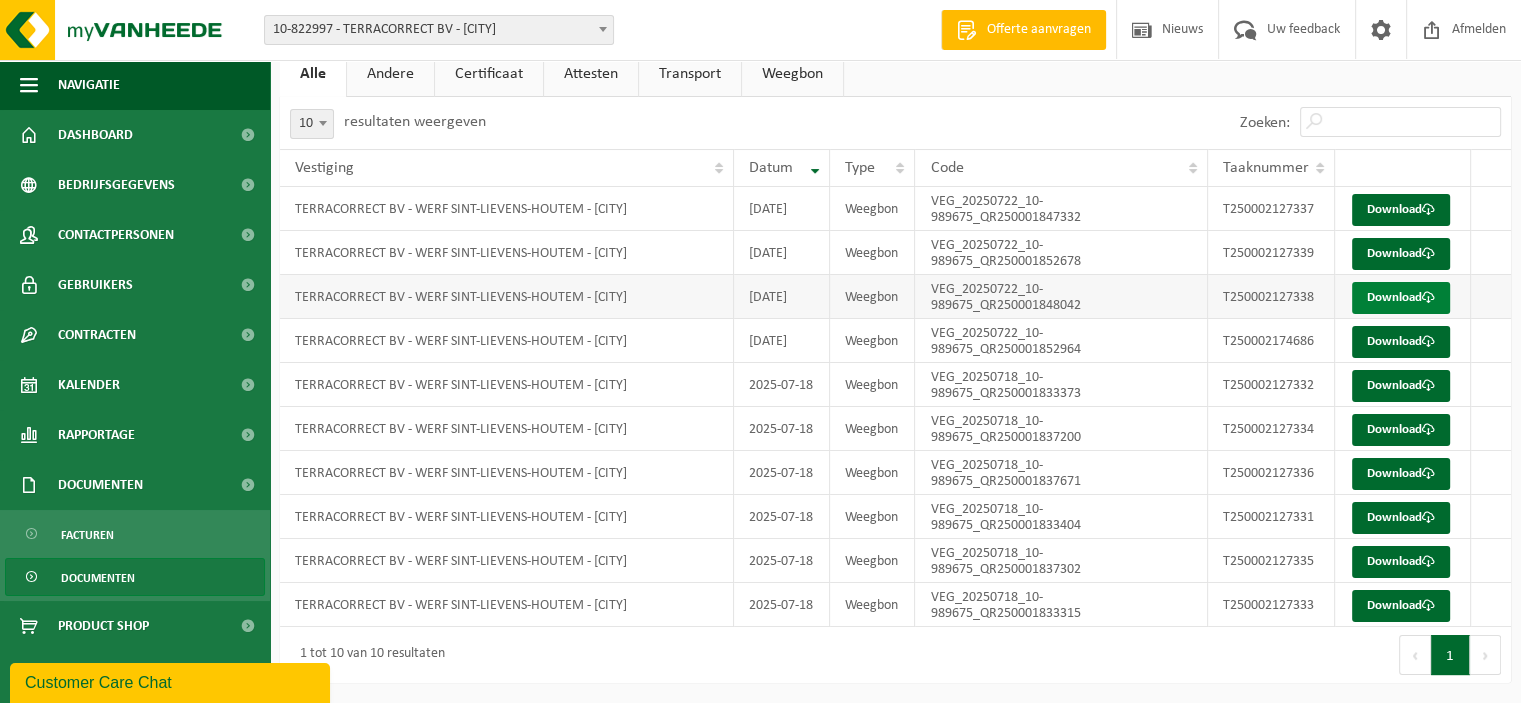 click on "Download" at bounding box center [1401, 298] 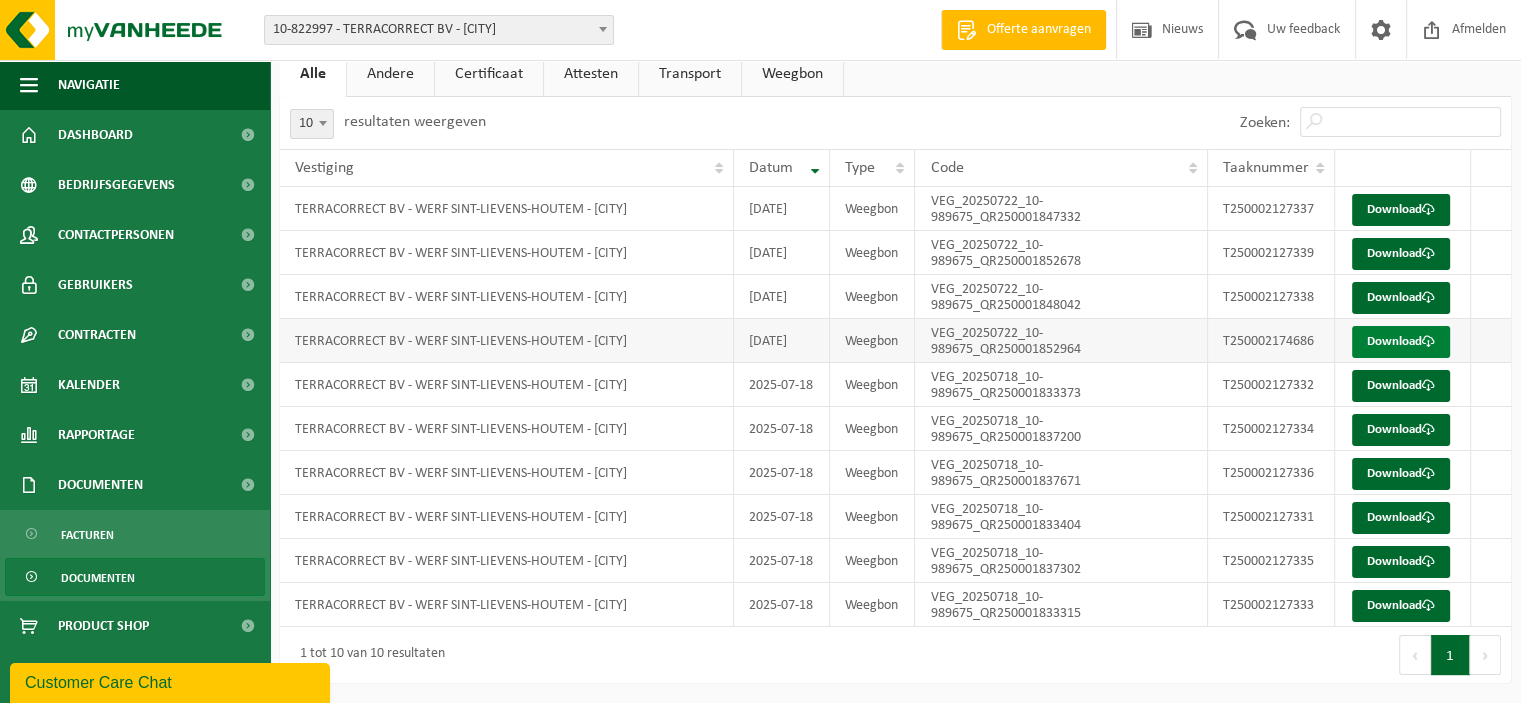 click at bounding box center (1428, 341) 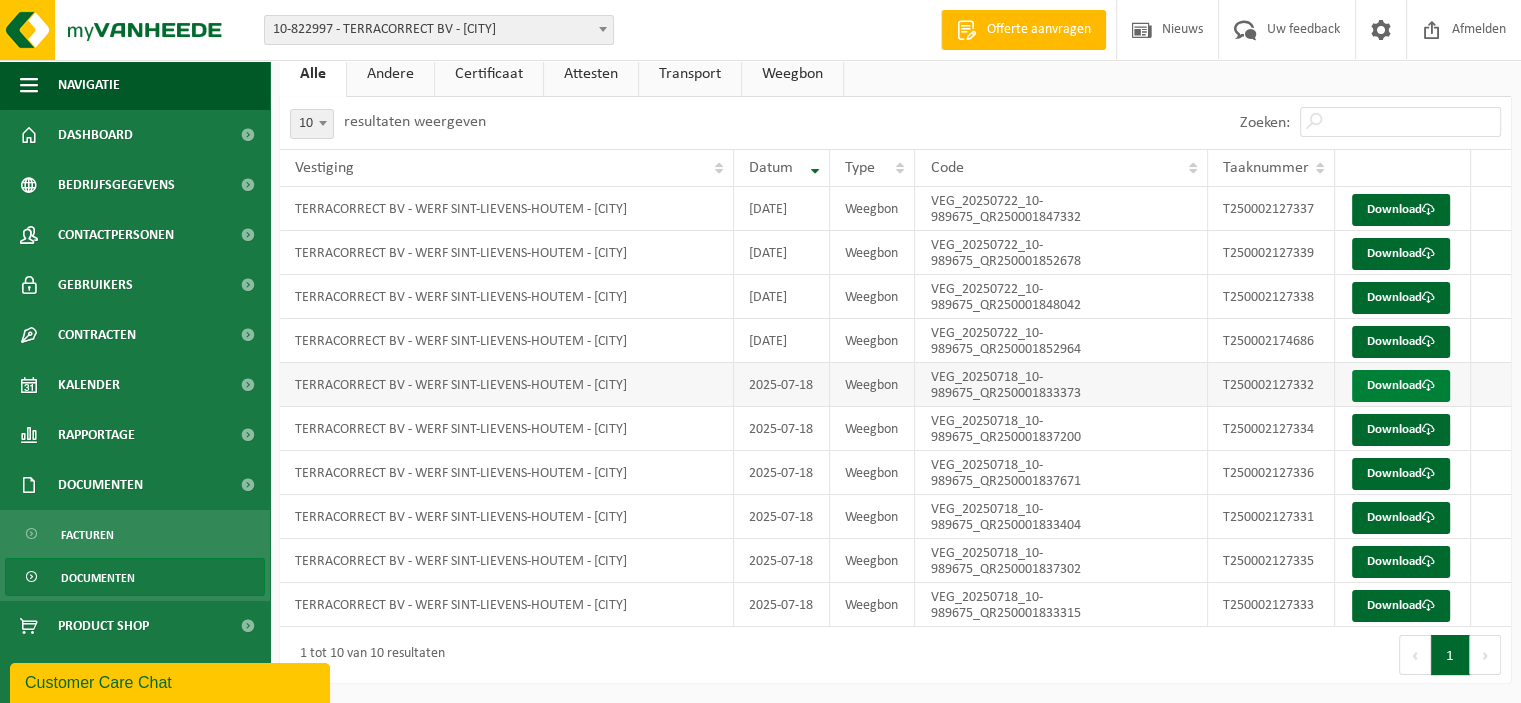 click at bounding box center (1428, 385) 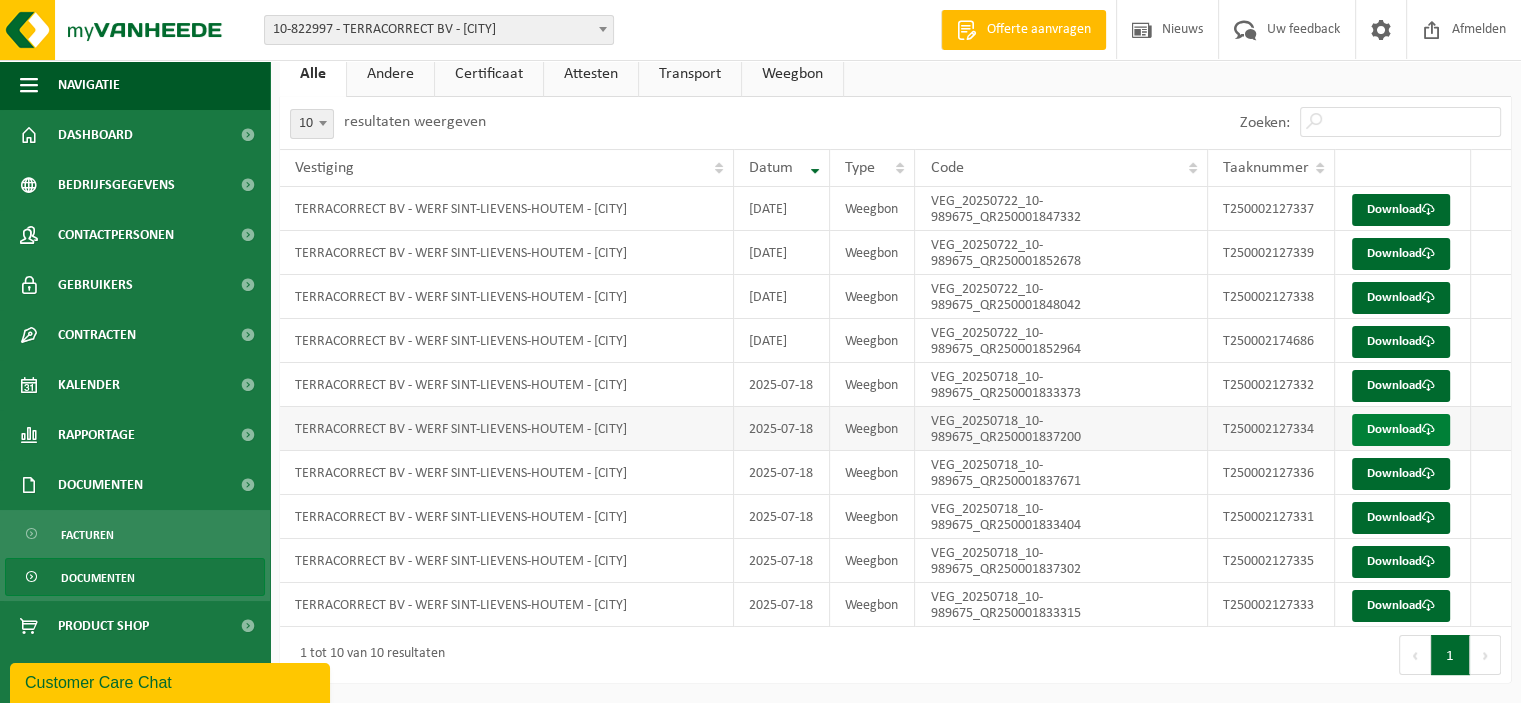 click on "Download" at bounding box center (1401, 430) 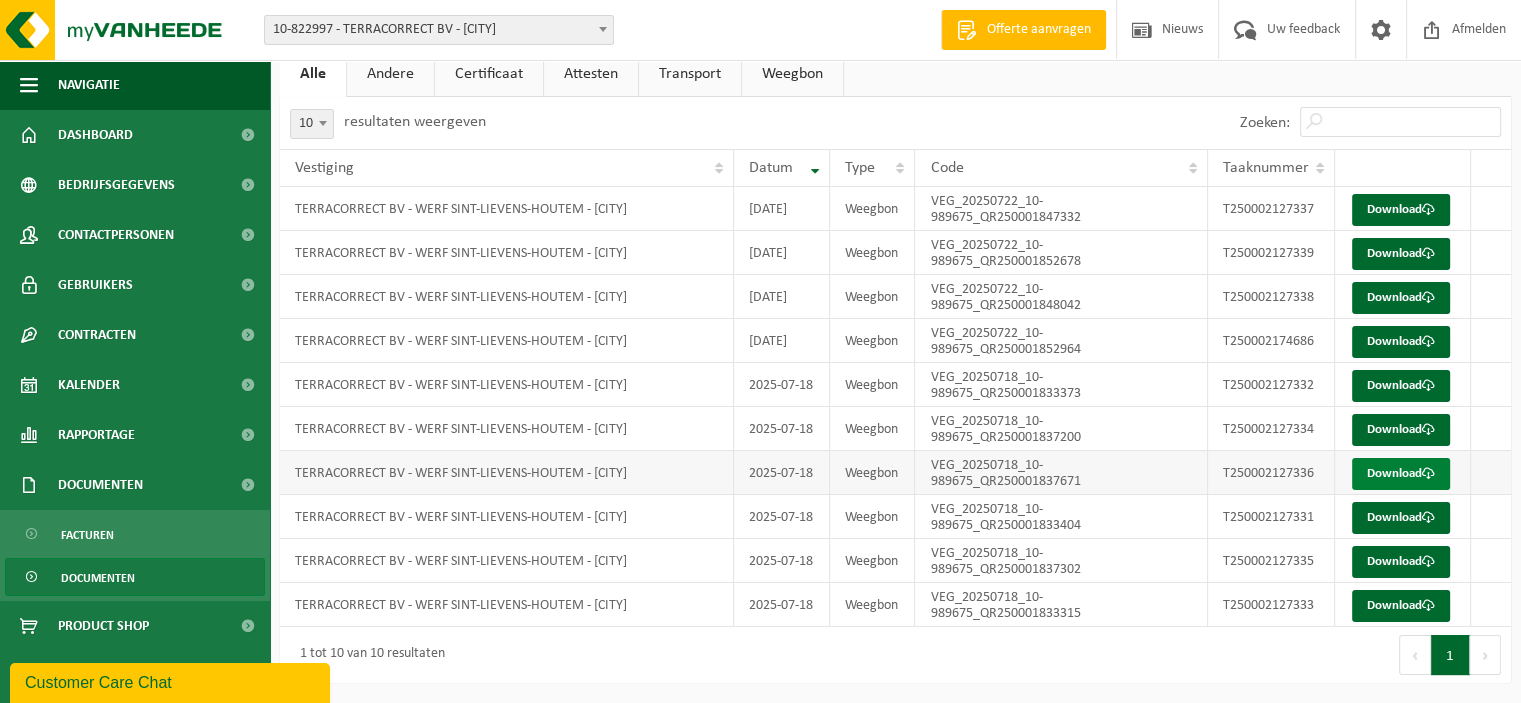 click at bounding box center (1428, 473) 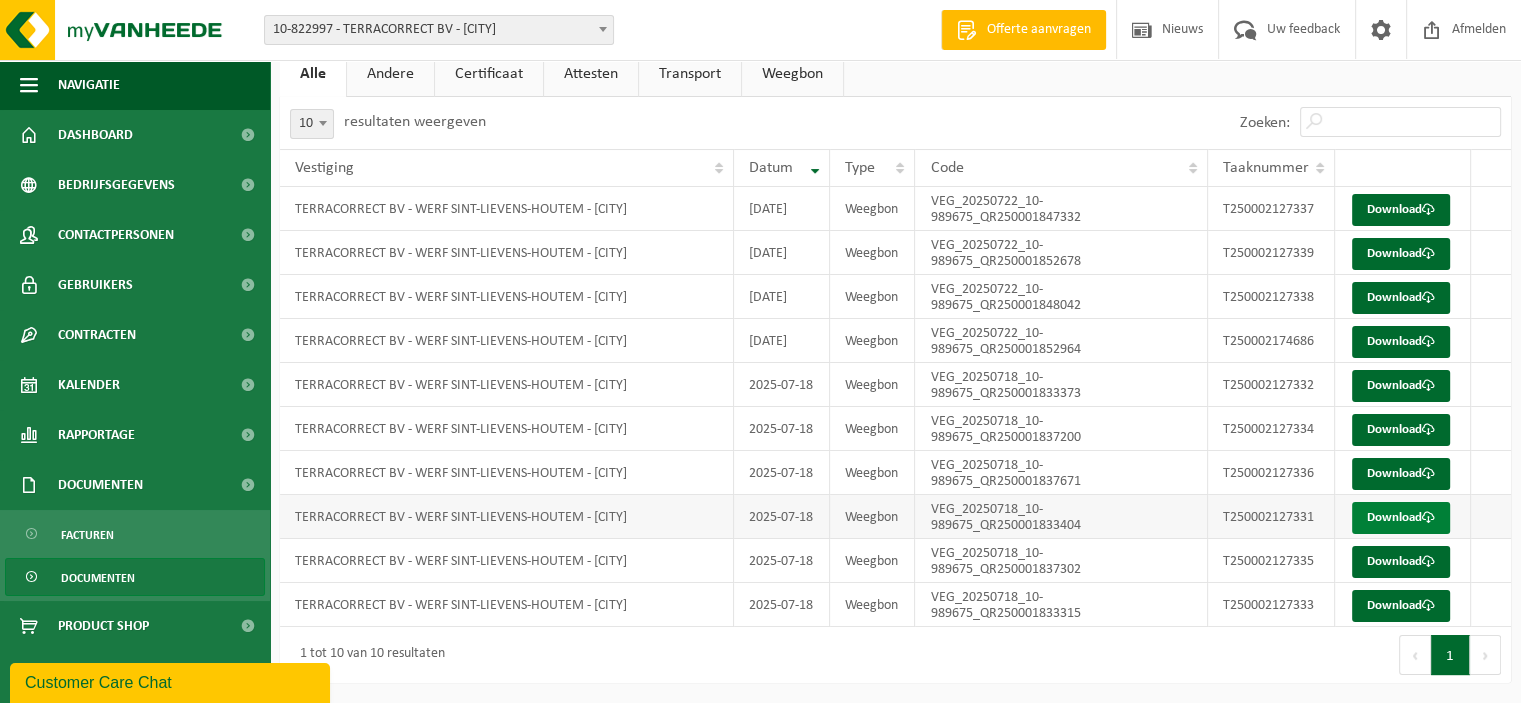 click on "Download" at bounding box center (1401, 518) 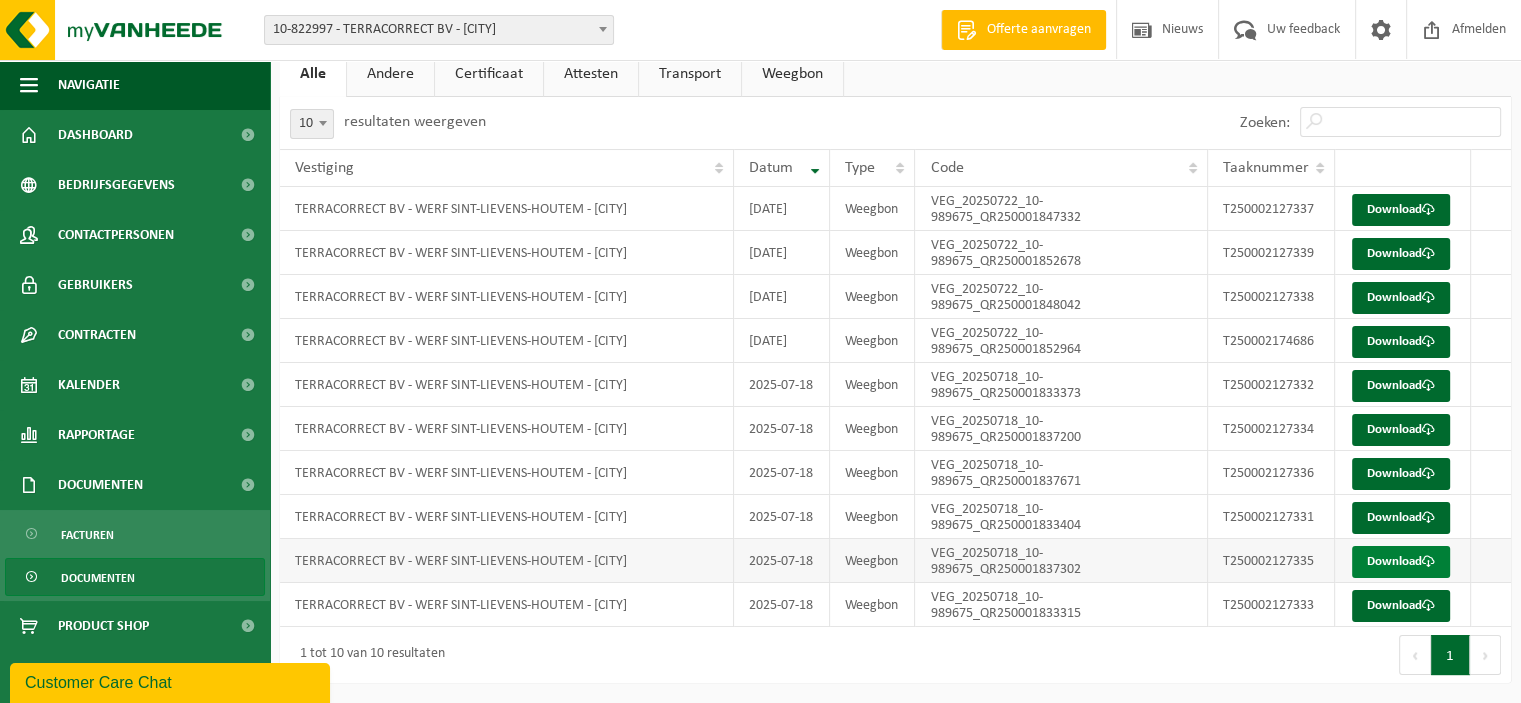 click on "Download" at bounding box center [1401, 562] 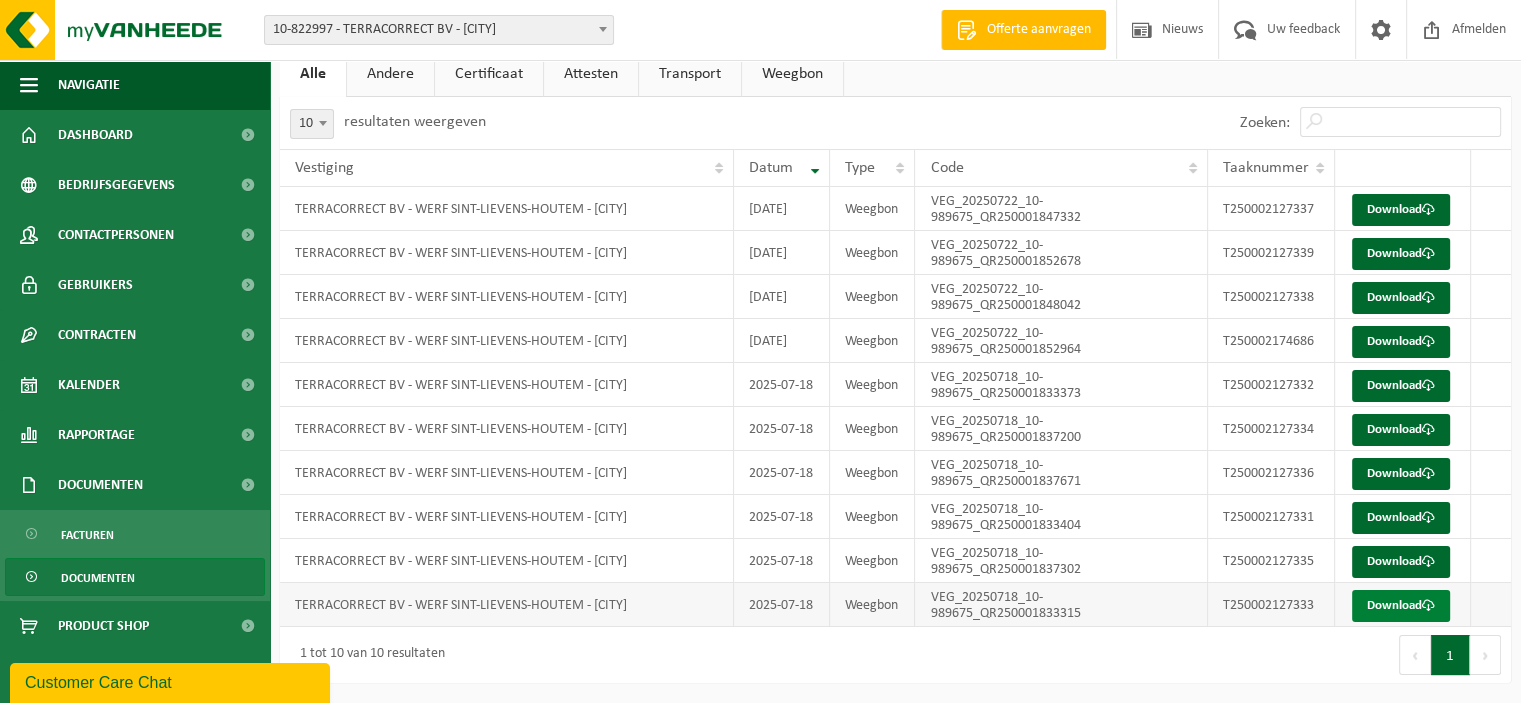 click on "Download" at bounding box center [1401, 606] 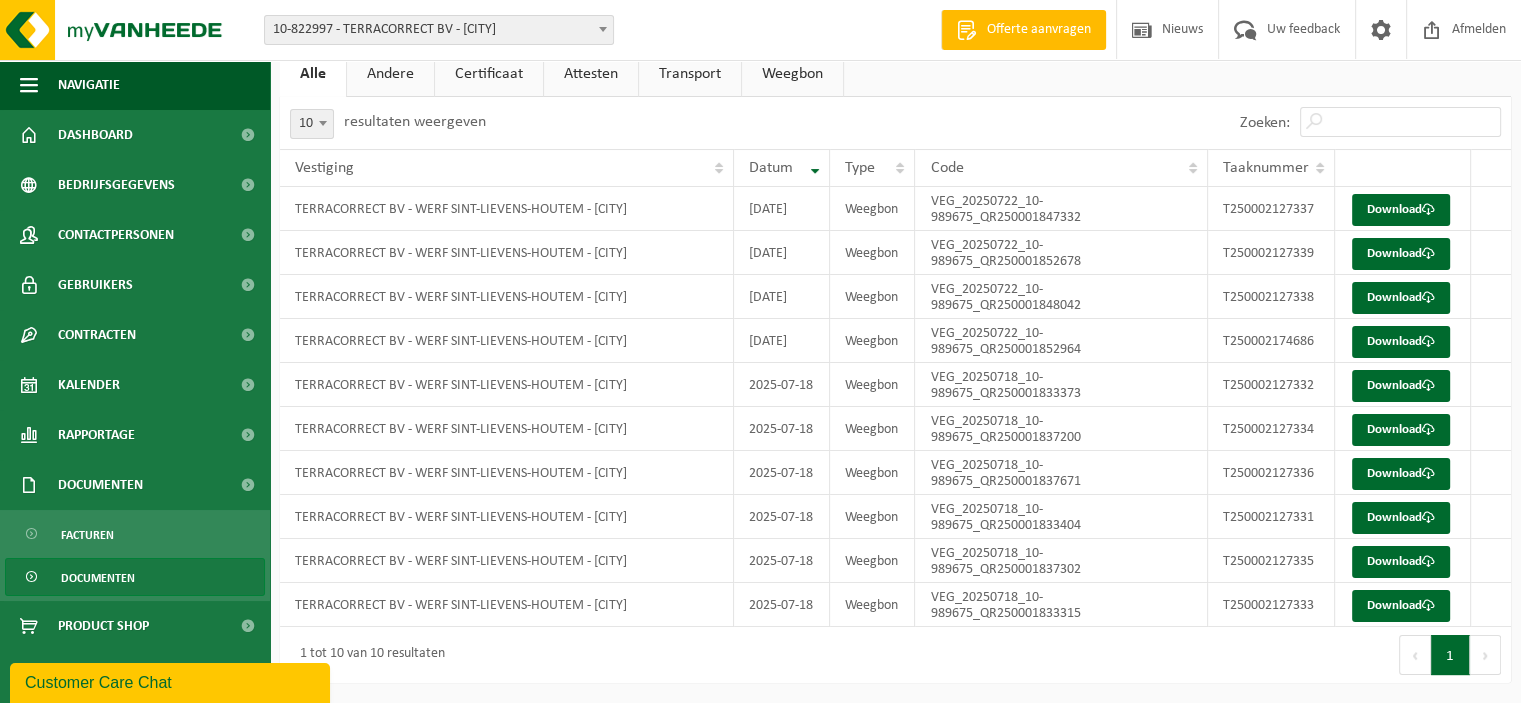 scroll, scrollTop: 224, scrollLeft: 0, axis: vertical 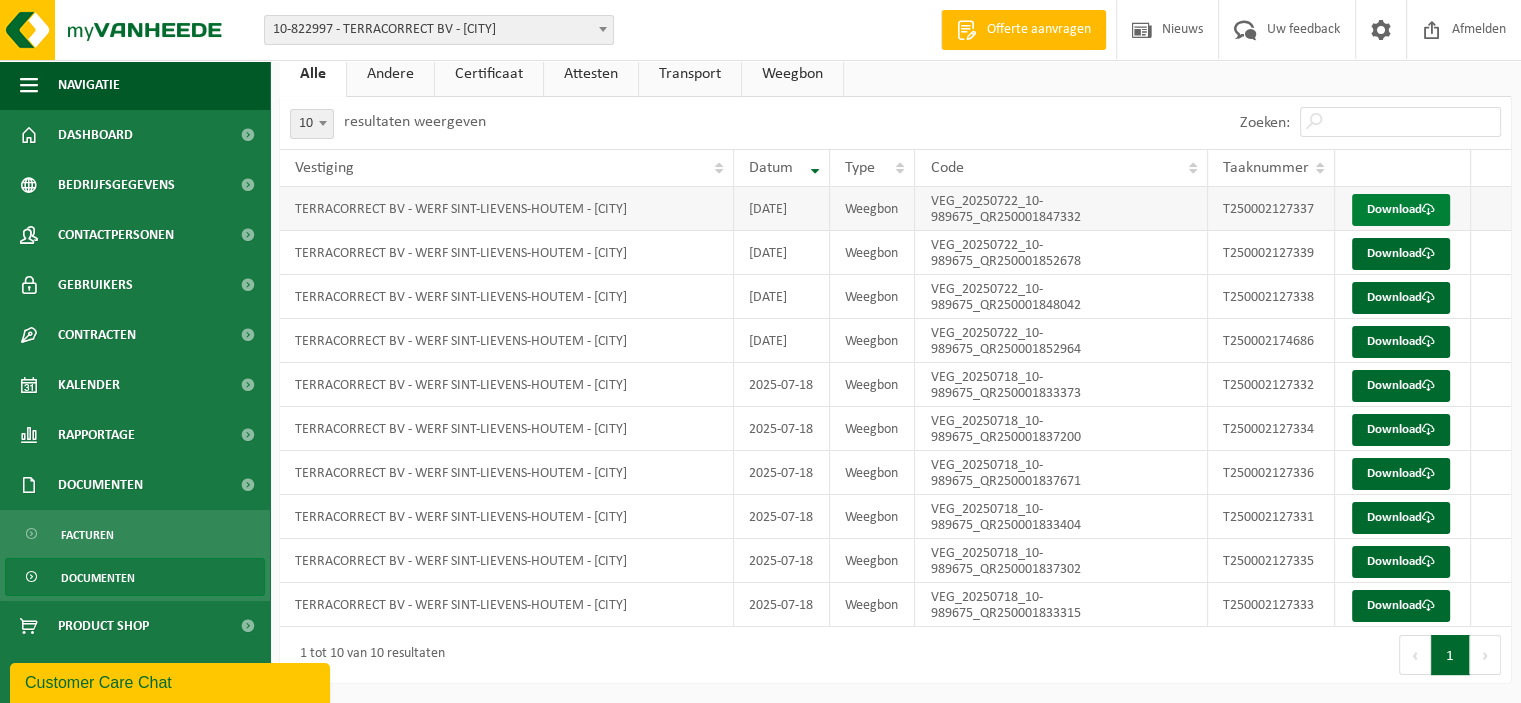click on "Download" at bounding box center [1401, 210] 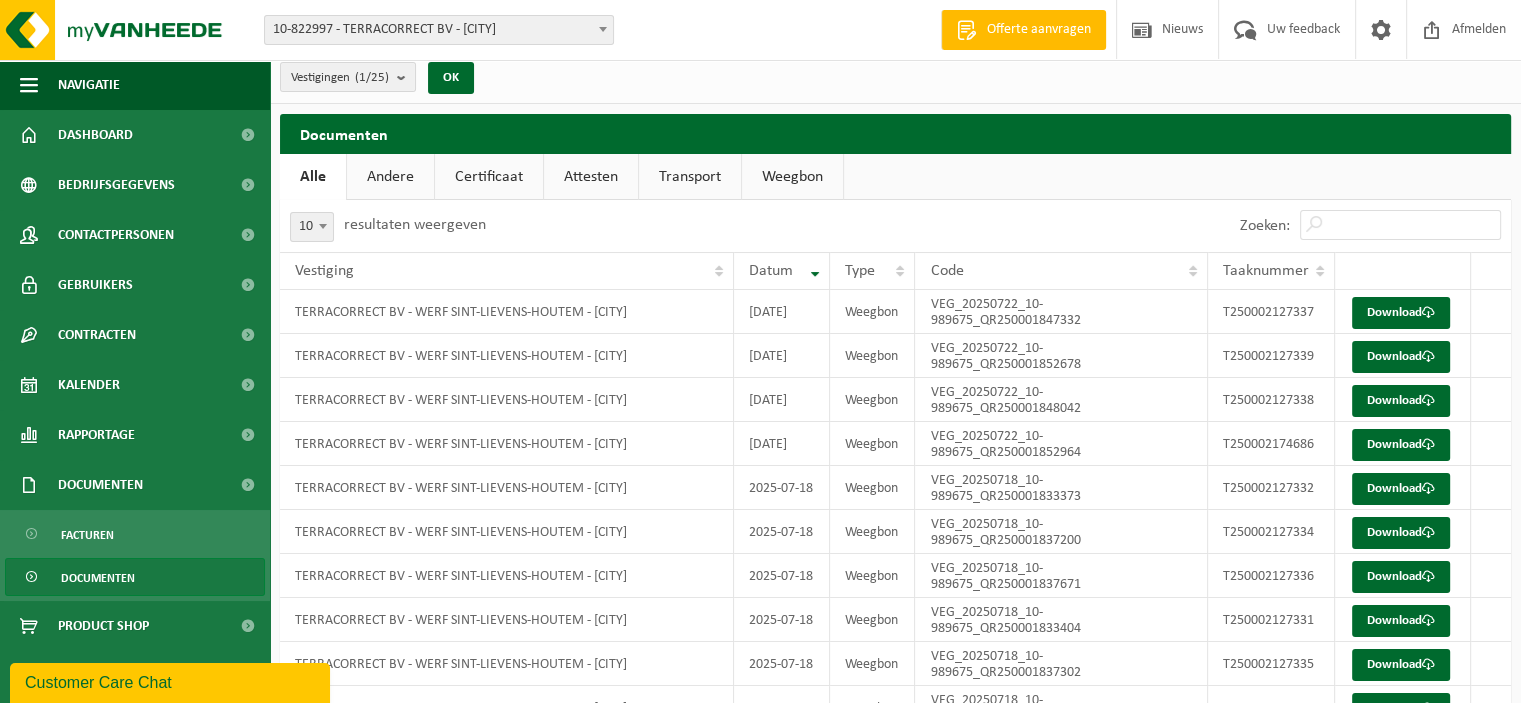 scroll, scrollTop: 0, scrollLeft: 0, axis: both 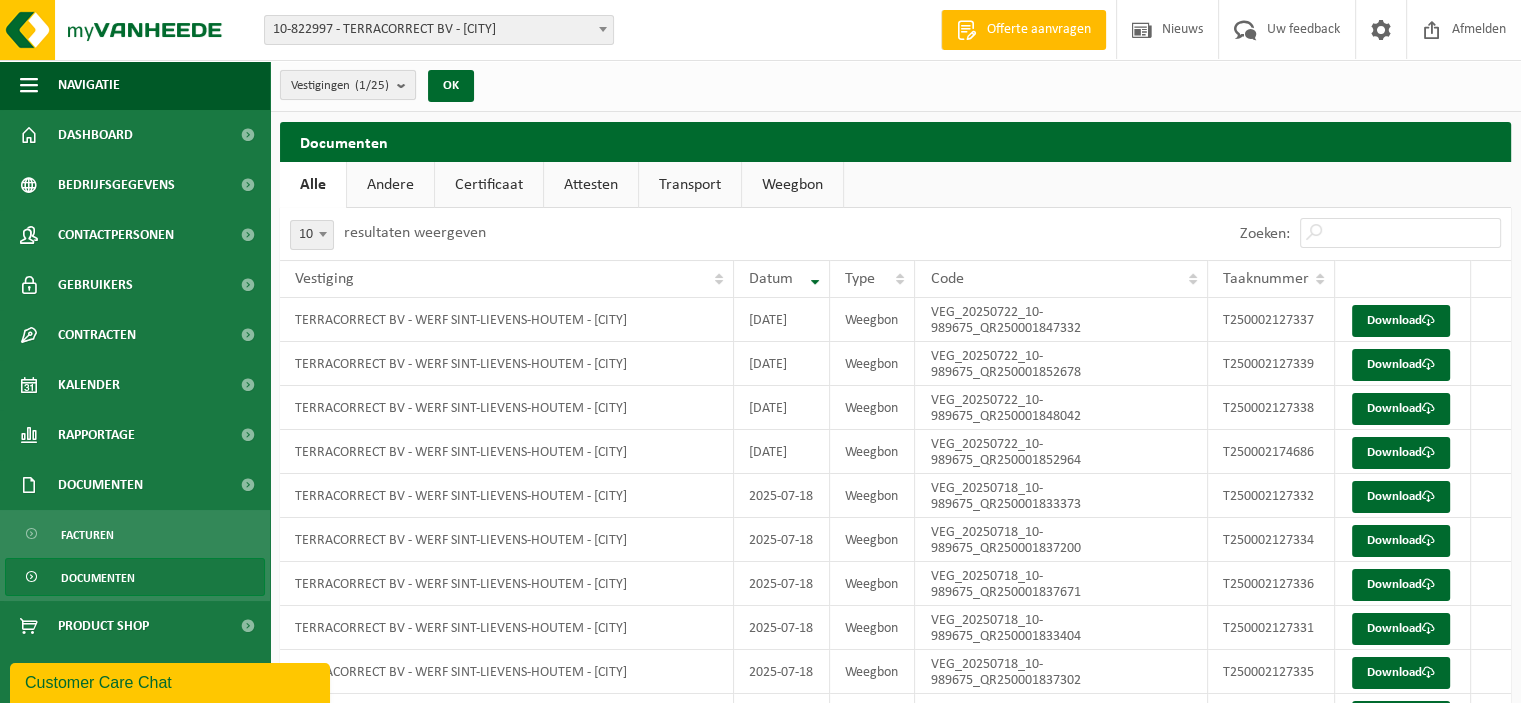 click at bounding box center [406, 85] 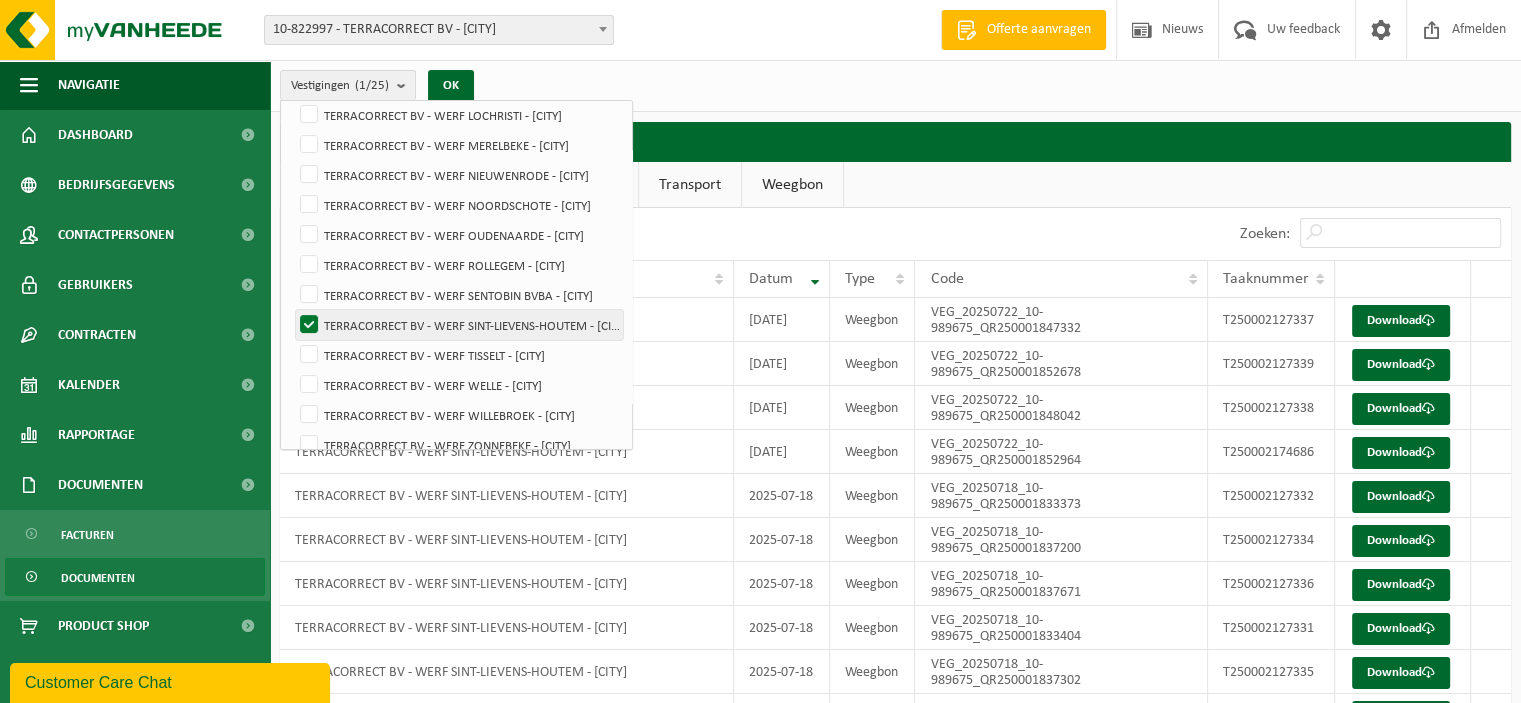 click on "TERRACORRECT BV - WERF SINT-LIEVENS-HOUTEM - SINT-LIEVENS-HOUTEM" at bounding box center [459, 325] 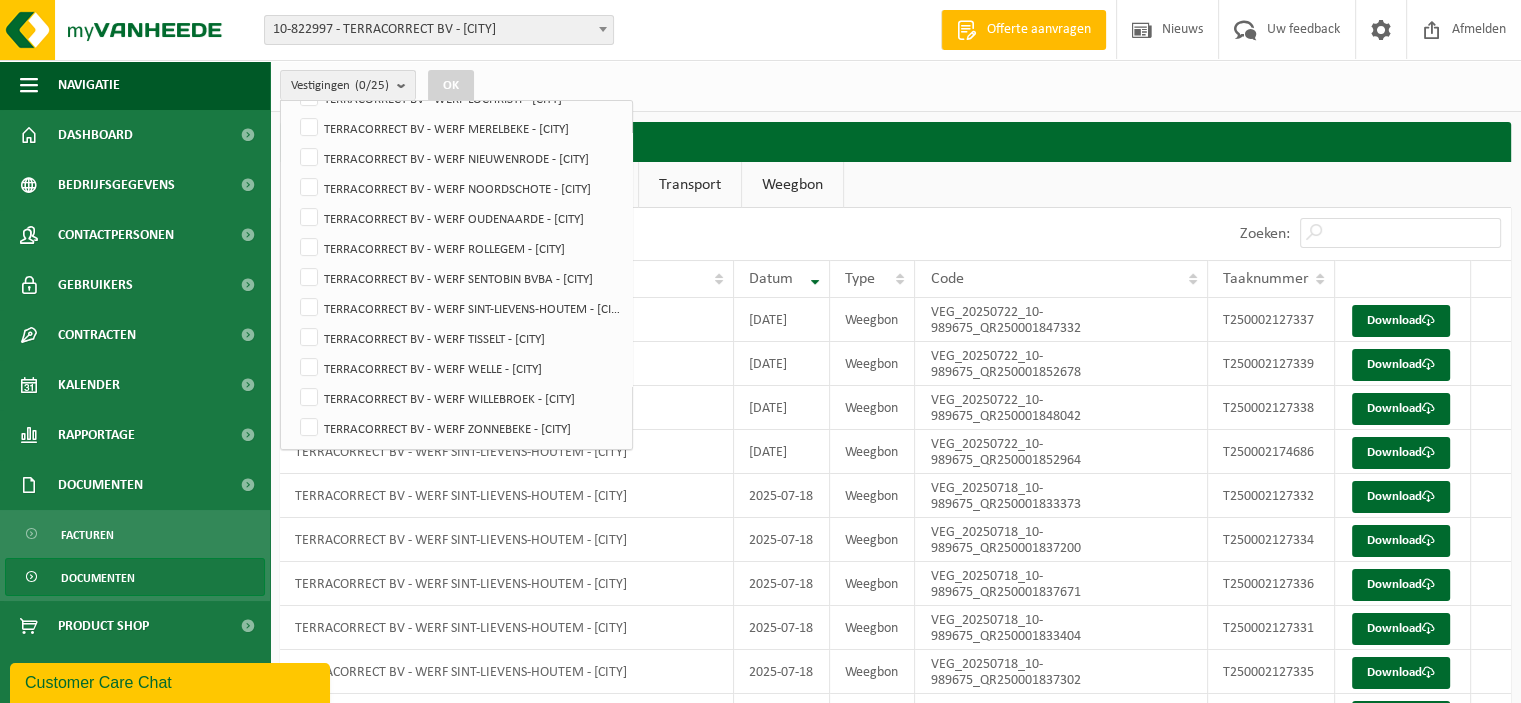 scroll, scrollTop: 480, scrollLeft: 0, axis: vertical 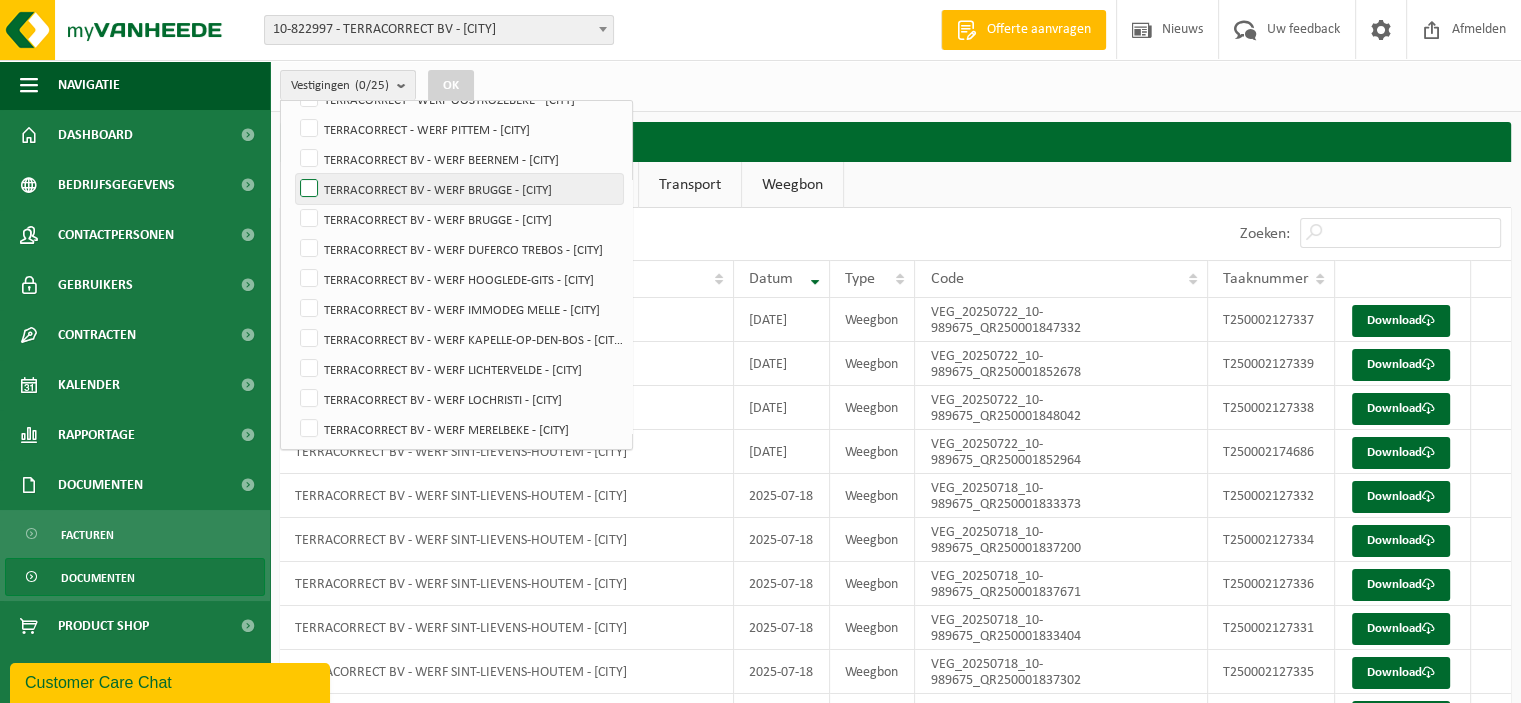 click on "TERRACORRECT BV - WERF BRUGGE - BRUGGE" at bounding box center (459, 189) 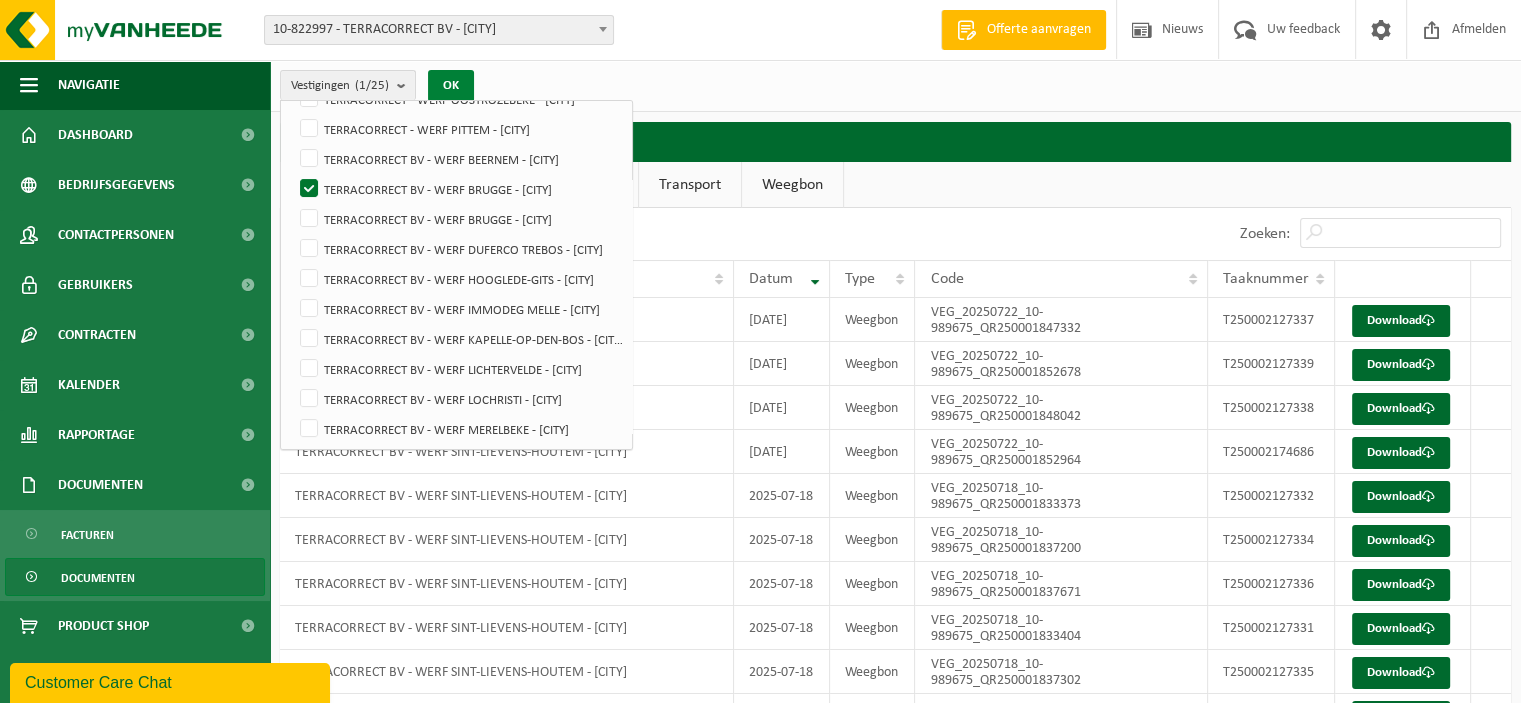 click on "OK" at bounding box center [451, 86] 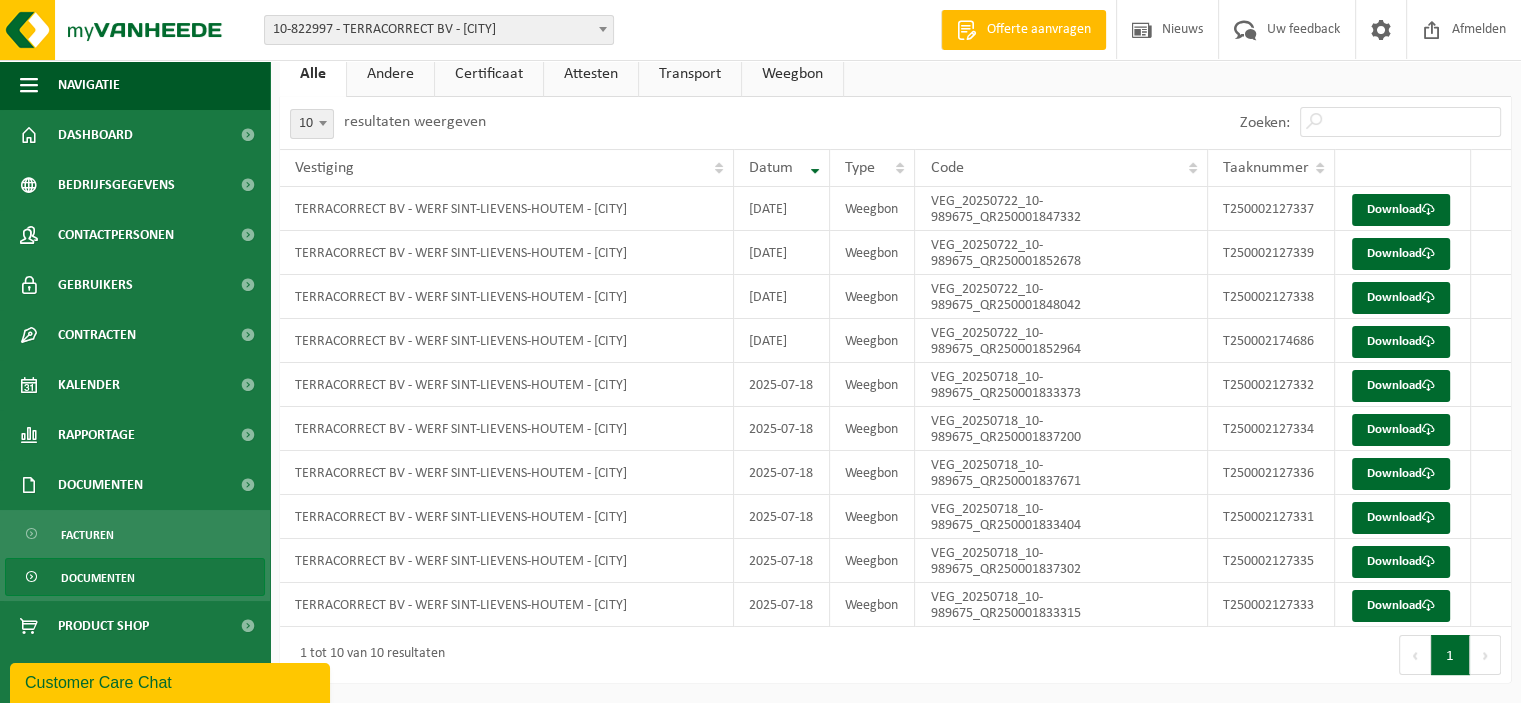scroll, scrollTop: 268, scrollLeft: 0, axis: vertical 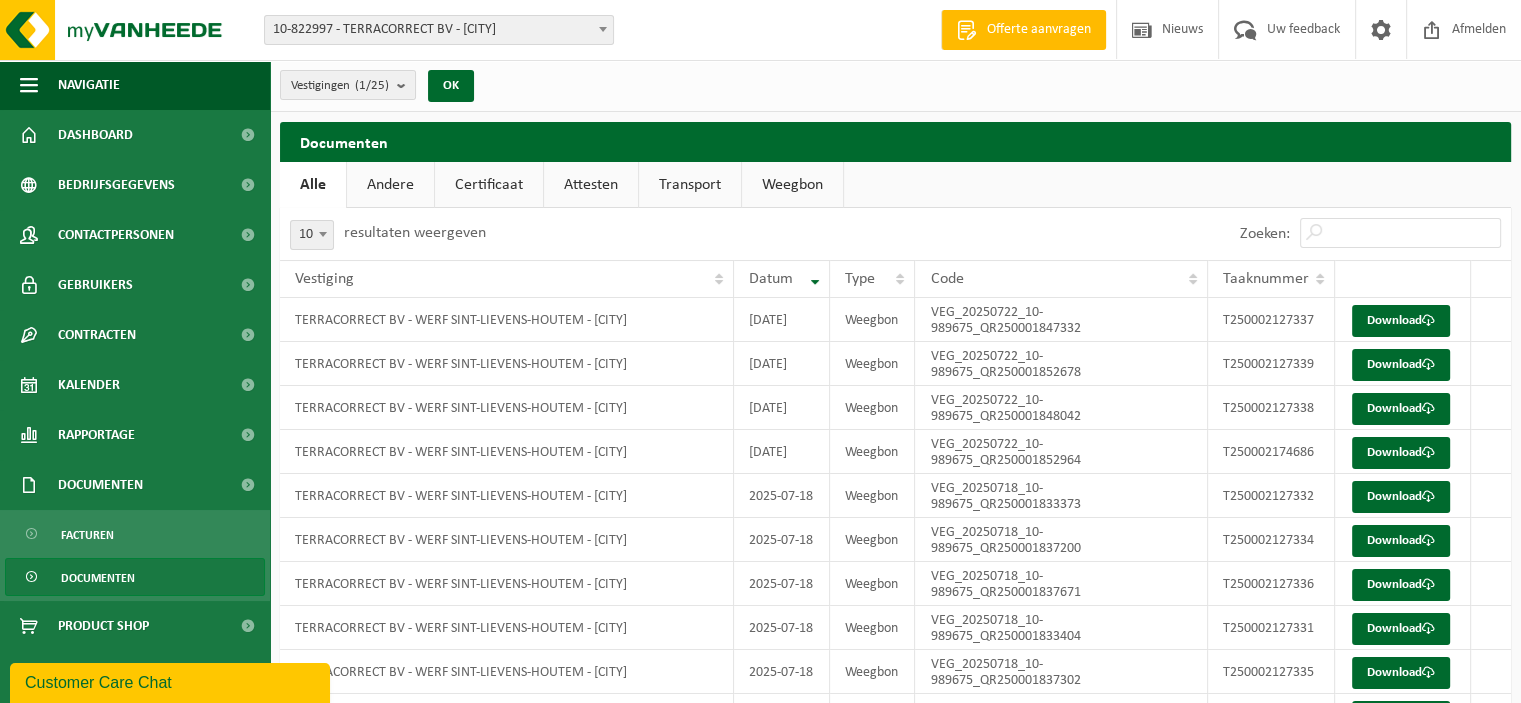 click on "Andere" at bounding box center (390, 185) 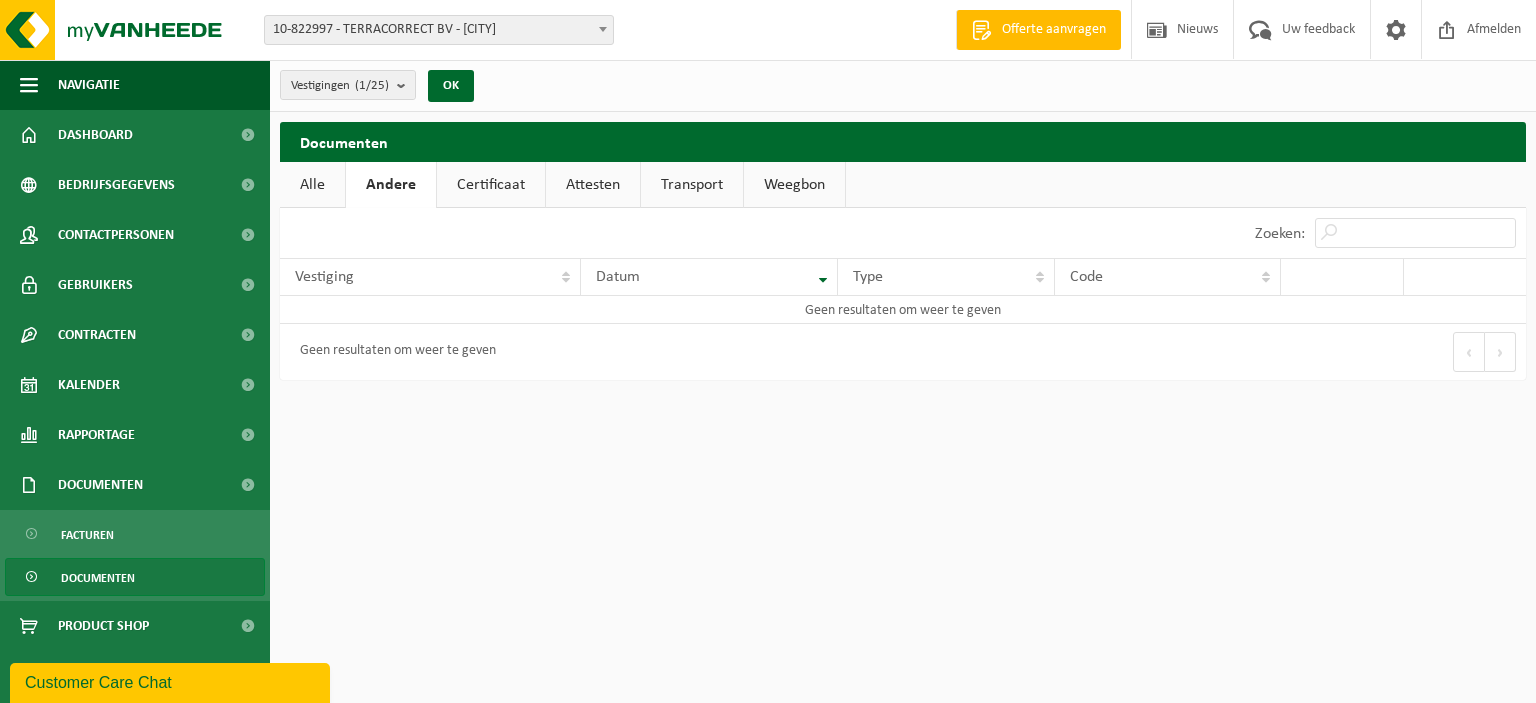 click on "Alle" at bounding box center (312, 185) 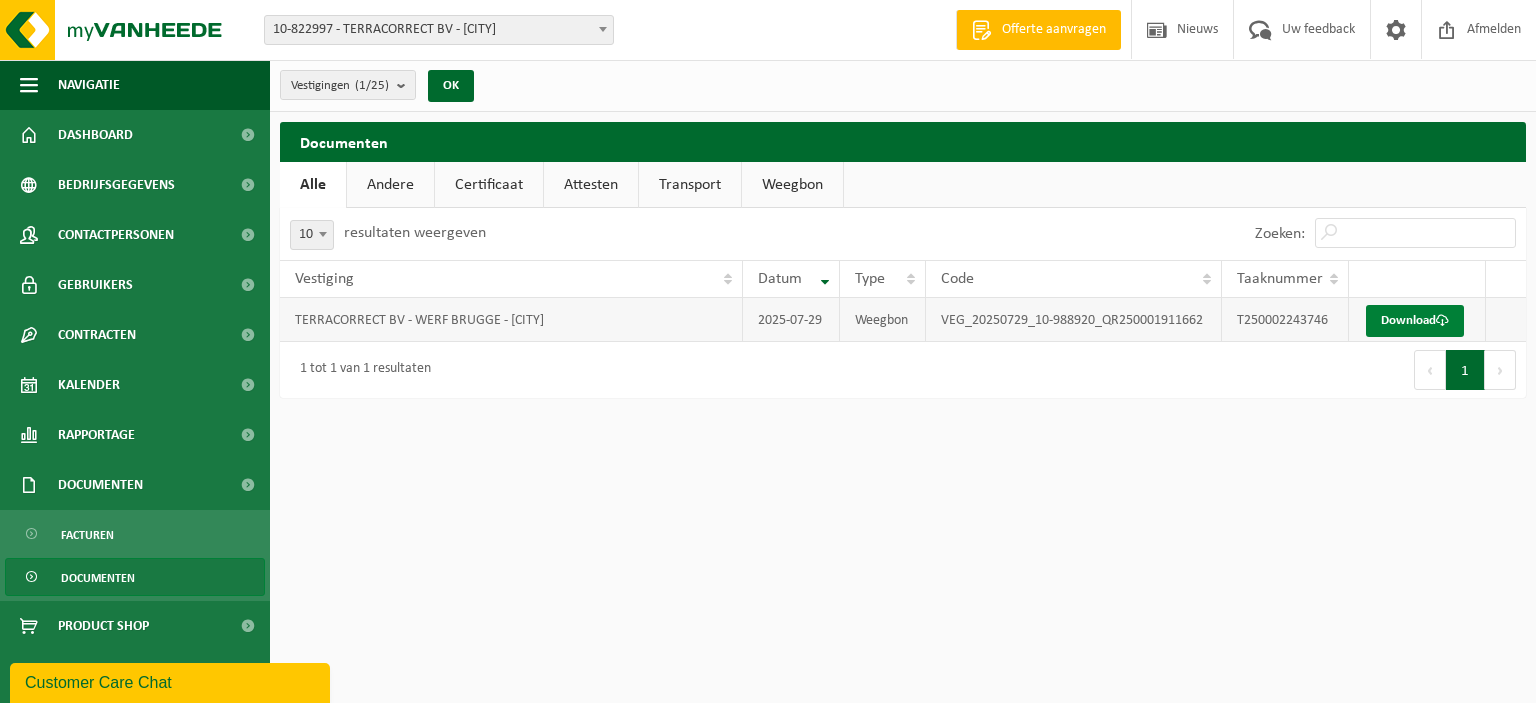 click on "Download" at bounding box center [1415, 321] 